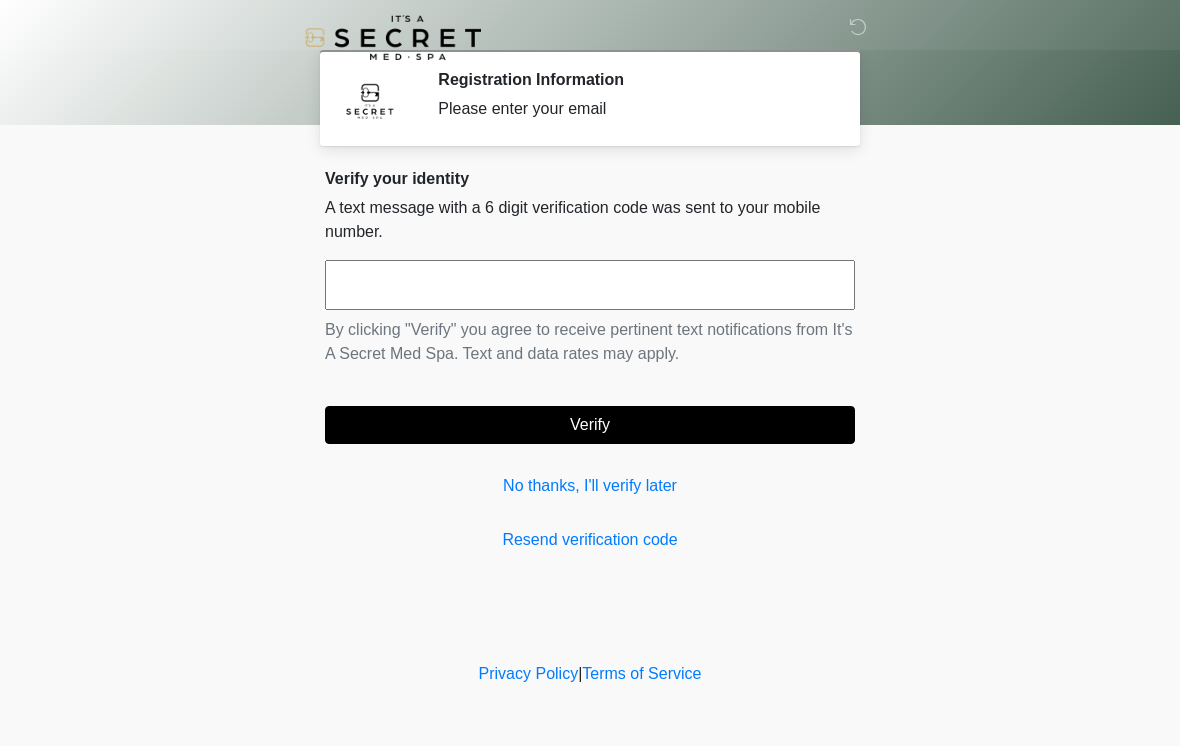 scroll, scrollTop: 0, scrollLeft: 0, axis: both 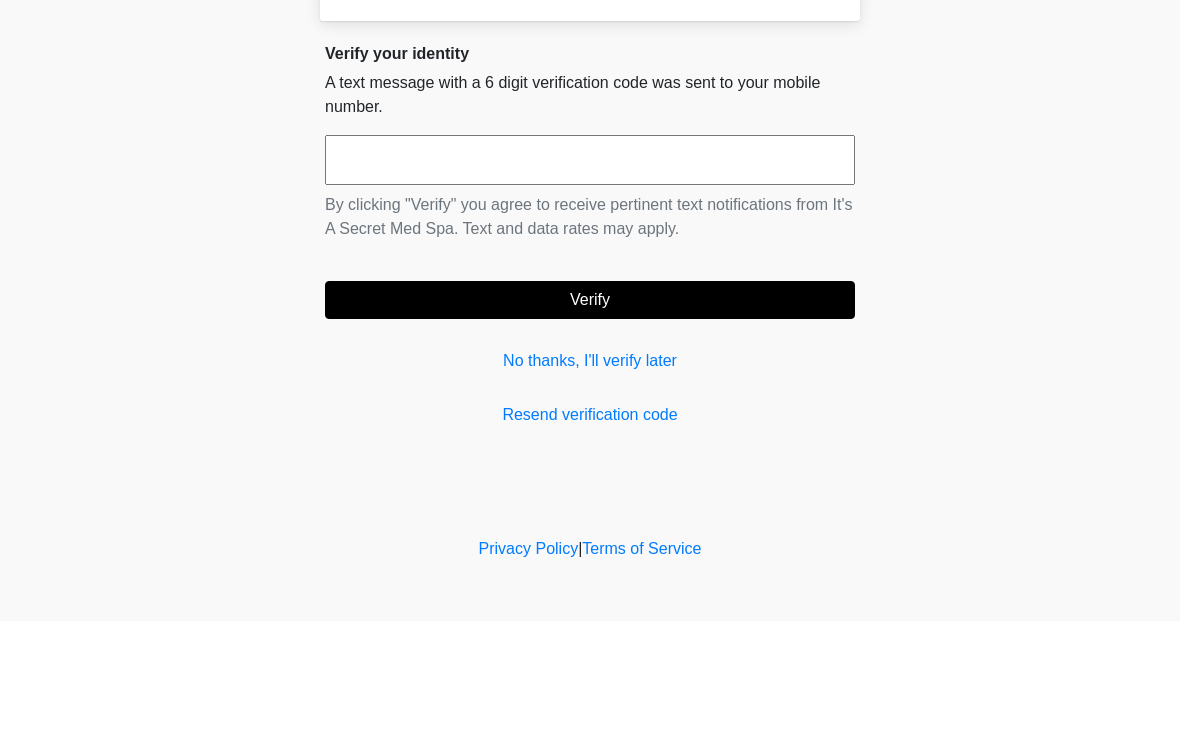 type on "*" 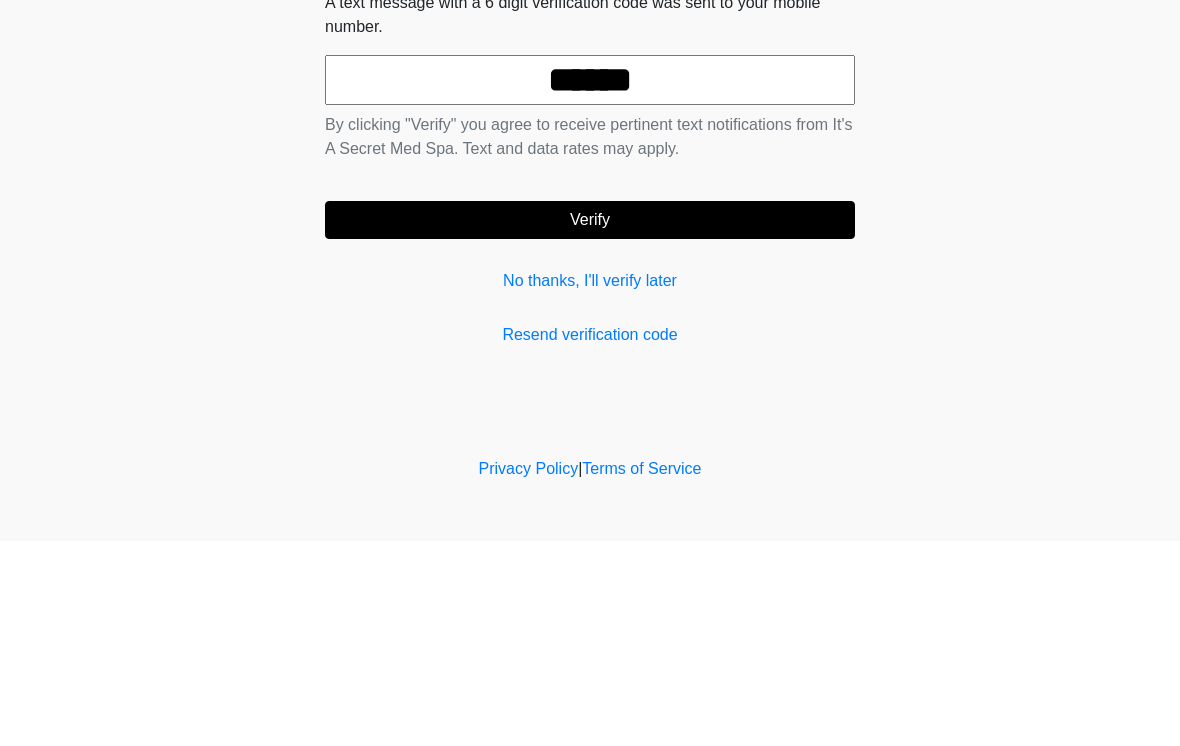 type on "******" 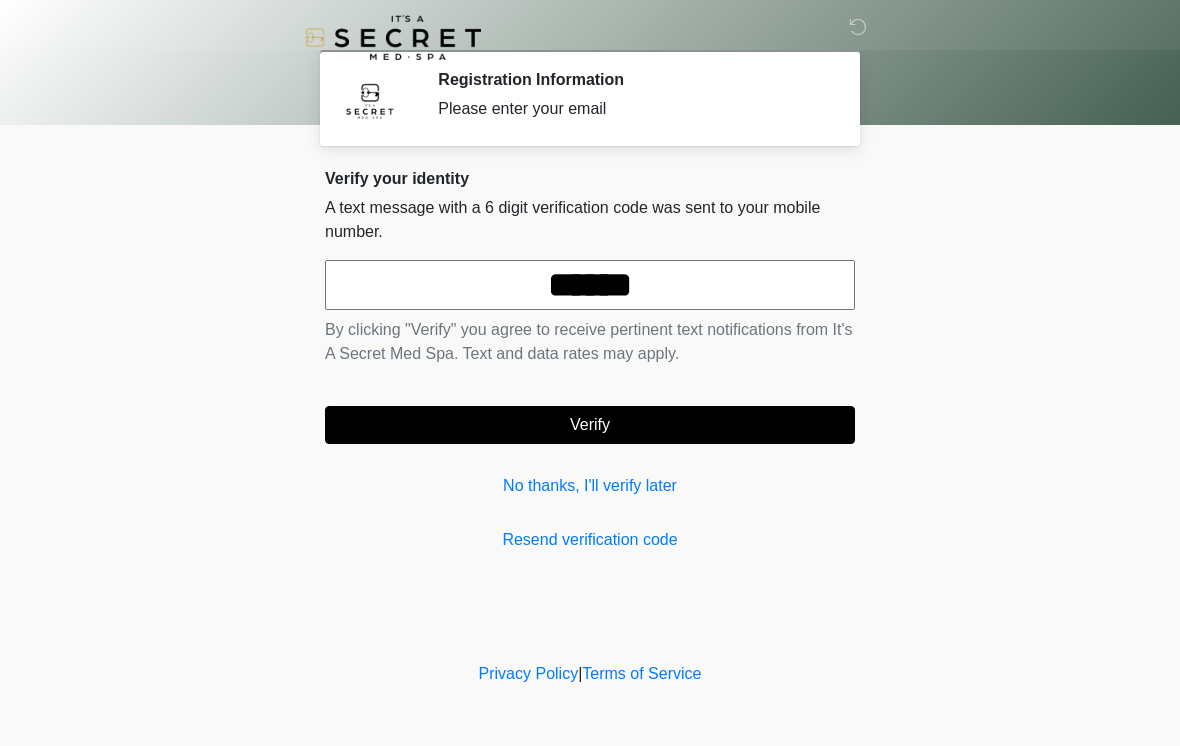 click on "Verify" at bounding box center [590, 425] 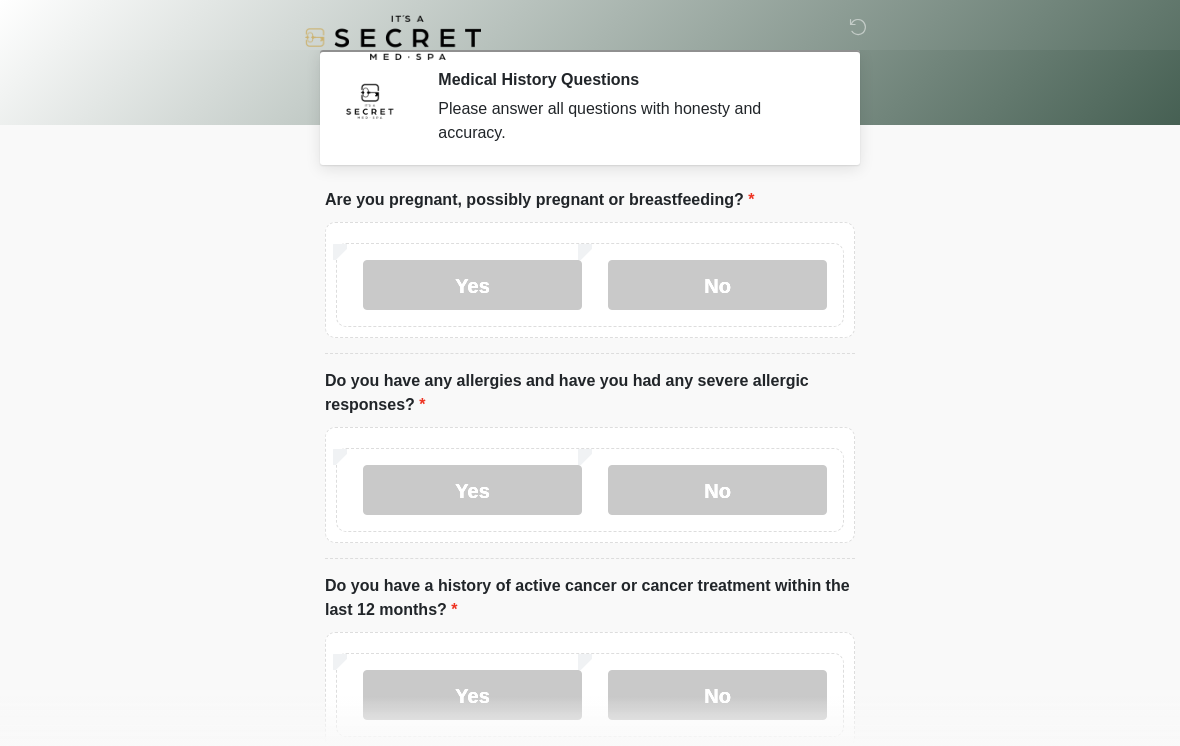 click on "No" at bounding box center [717, 285] 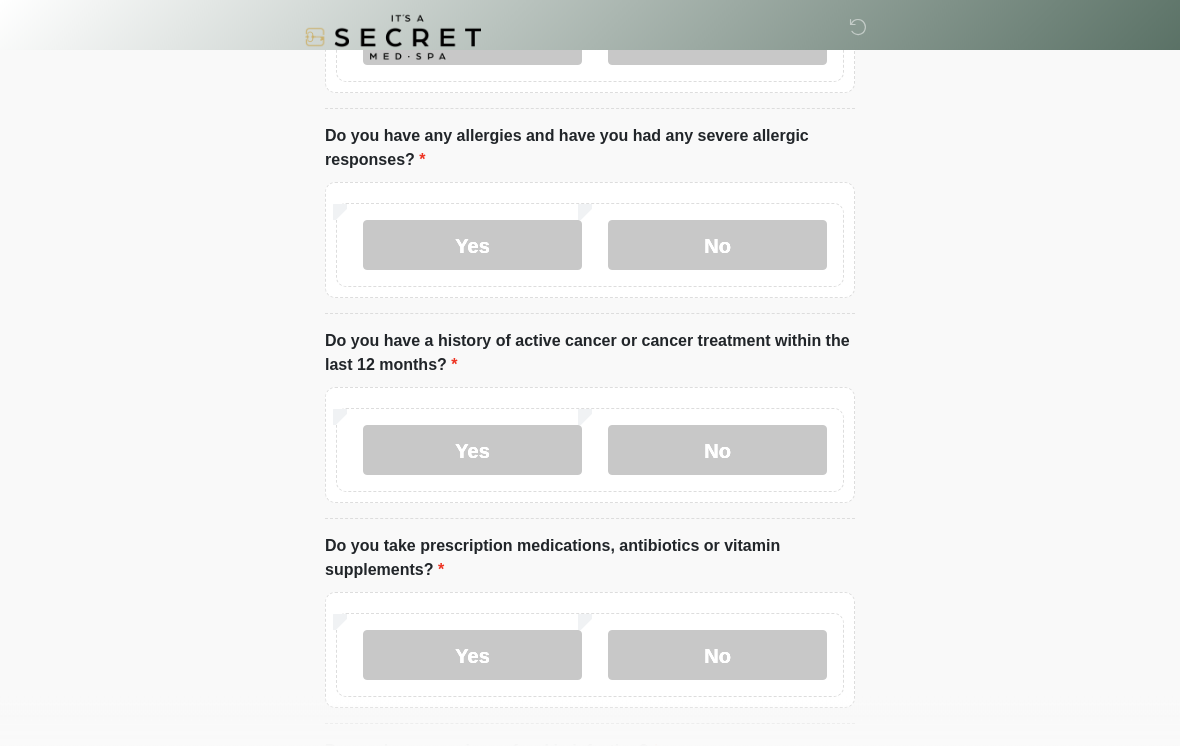 scroll, scrollTop: 246, scrollLeft: 0, axis: vertical 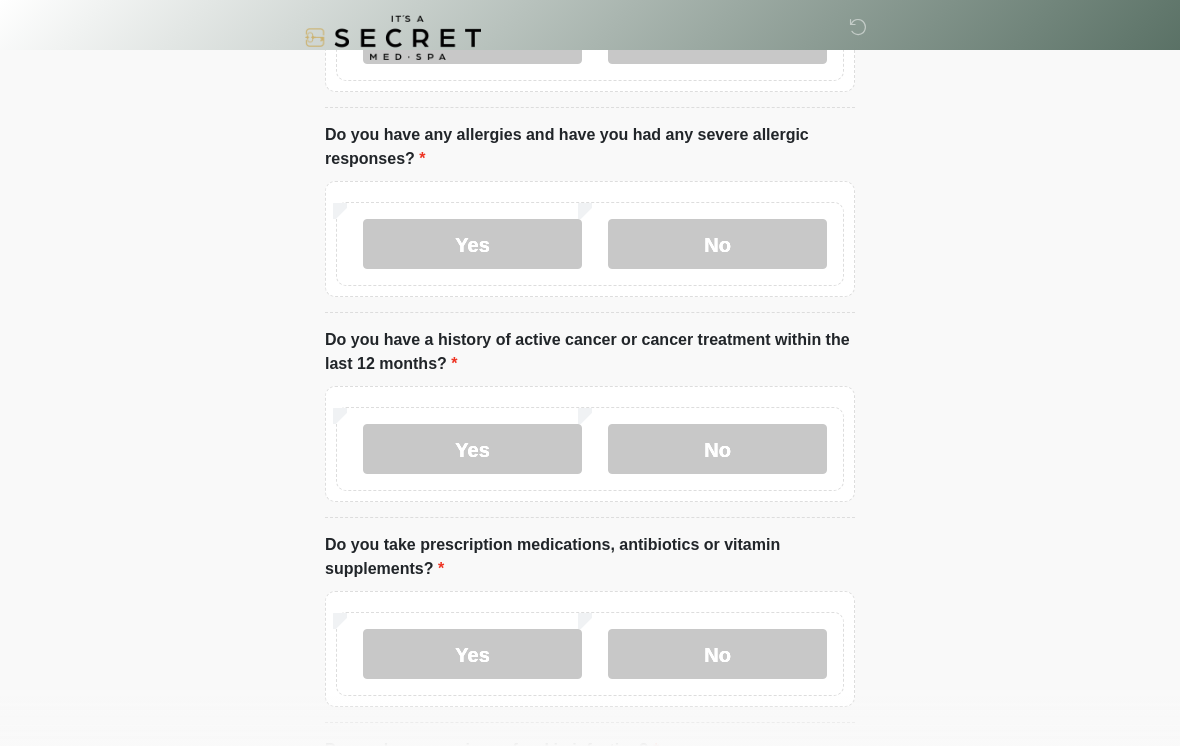 click on "No" at bounding box center [717, 449] 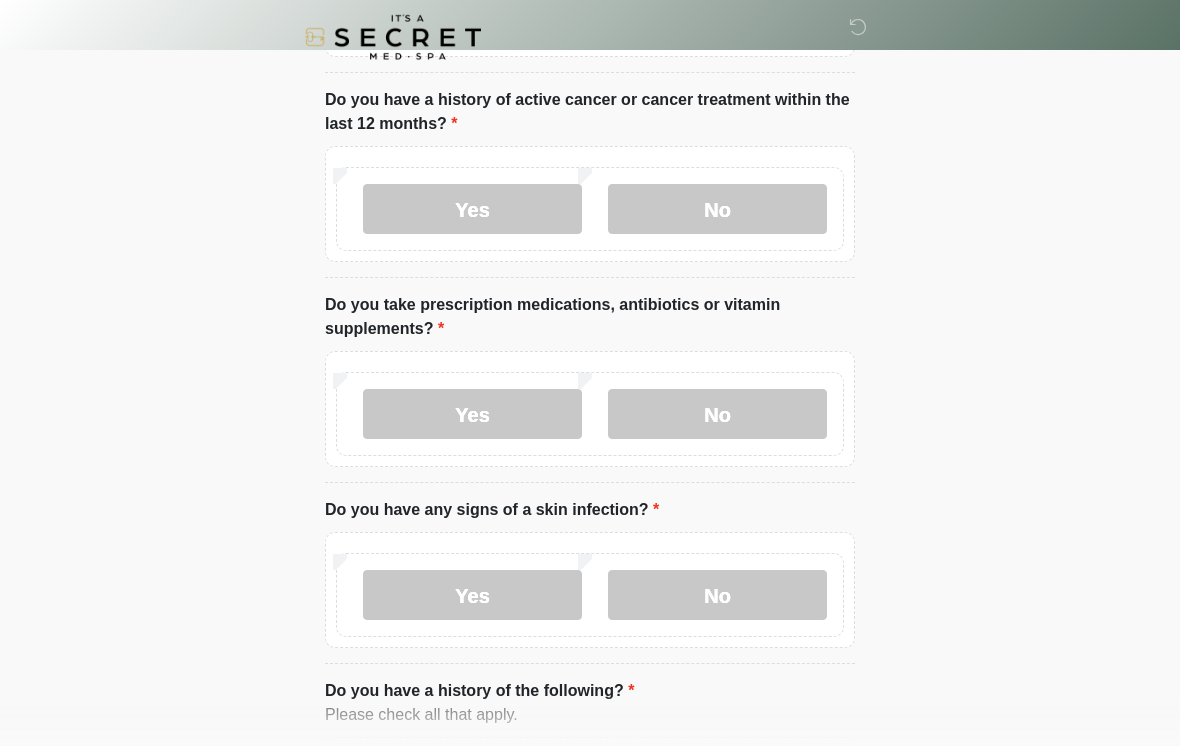 scroll, scrollTop: 495, scrollLeft: 0, axis: vertical 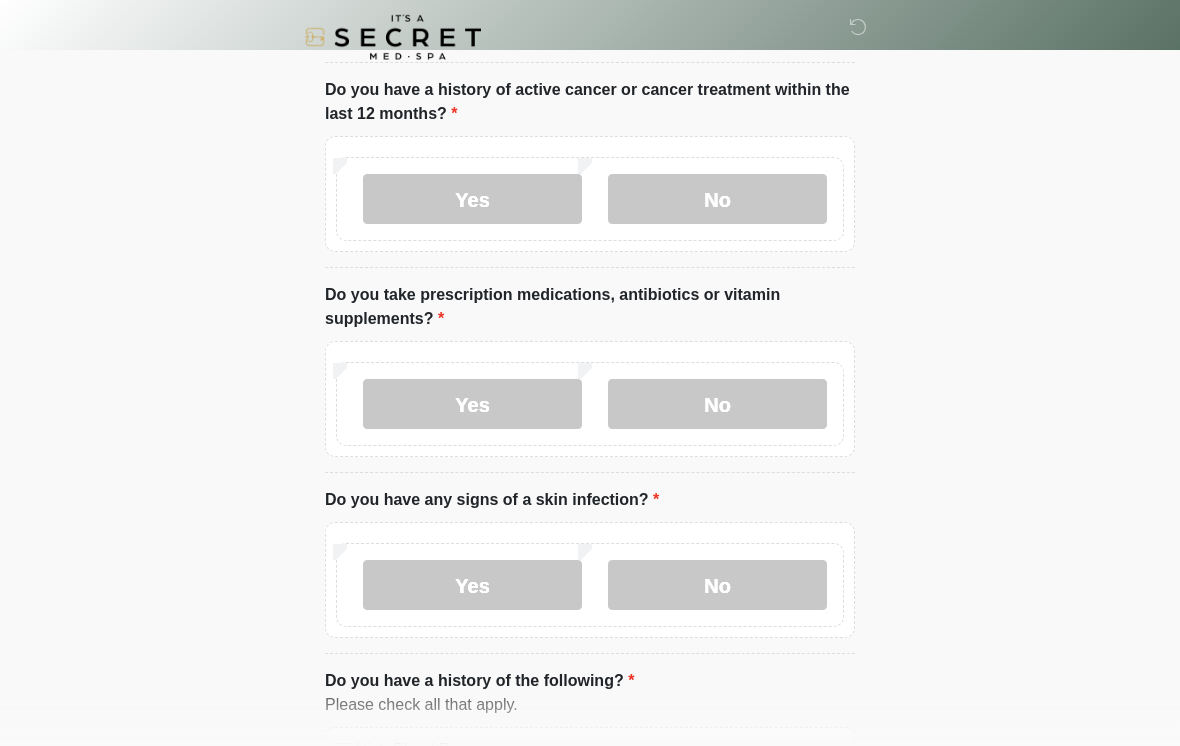 click on "No" at bounding box center [717, 405] 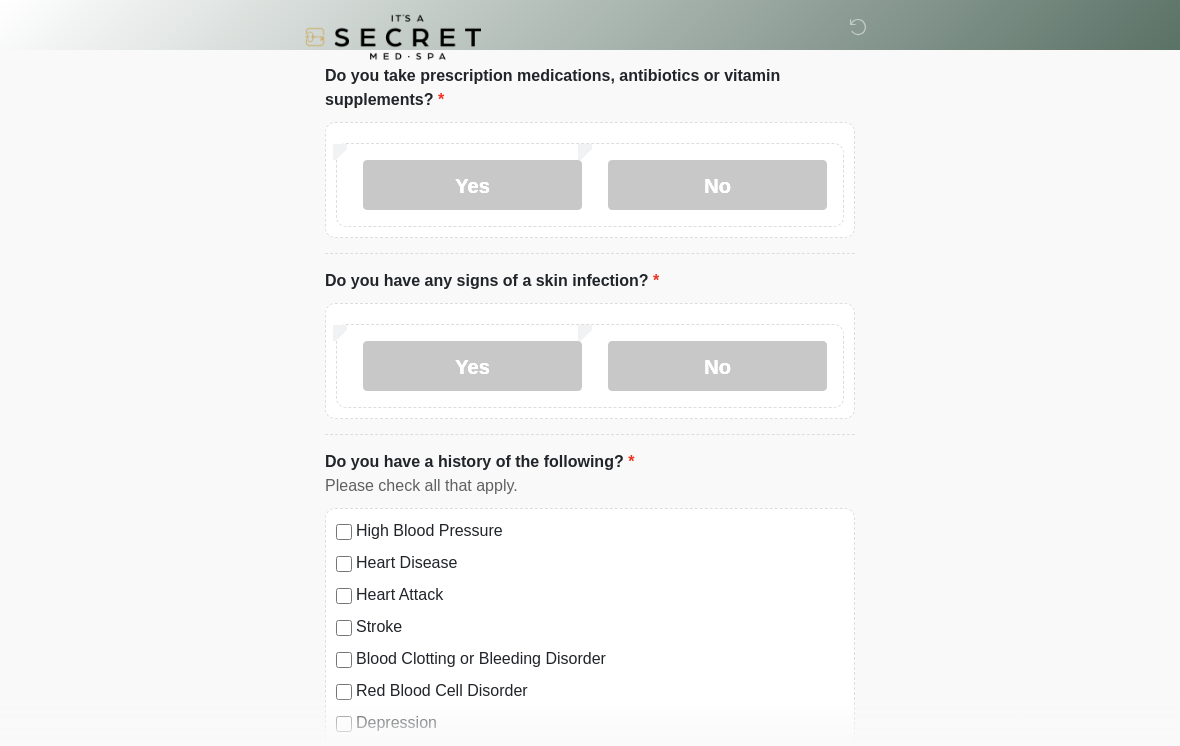 scroll, scrollTop: 723, scrollLeft: 0, axis: vertical 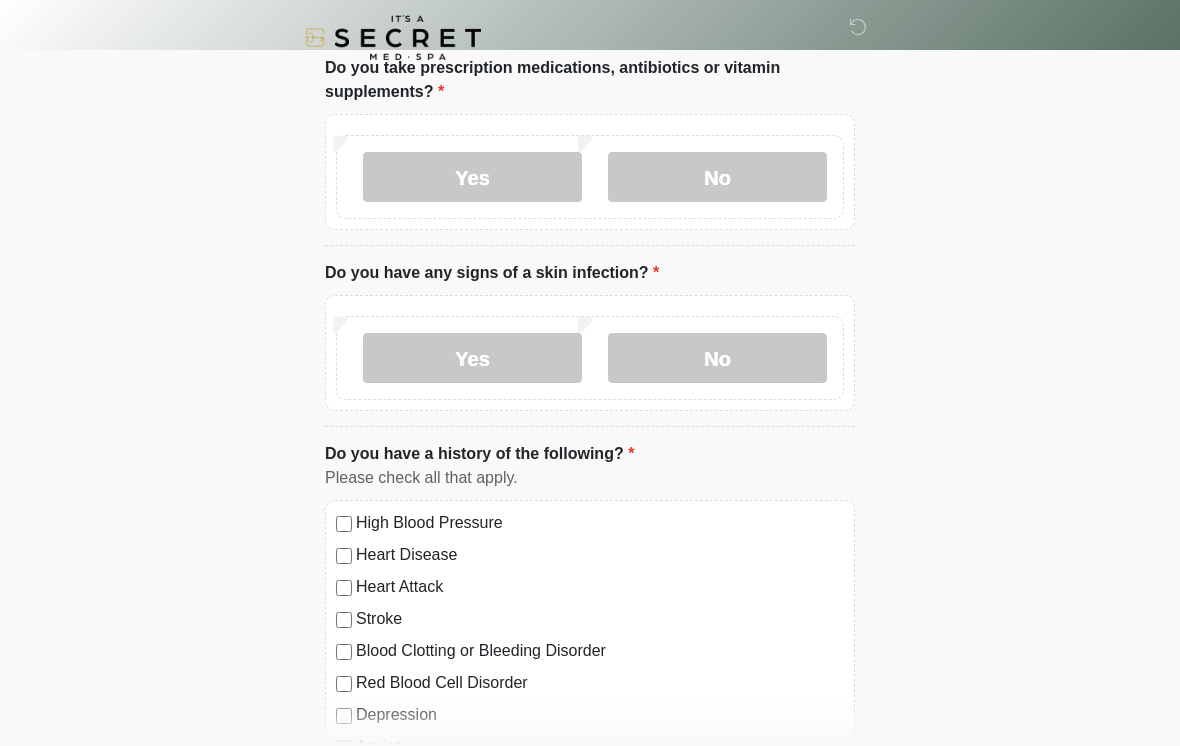 click on "No" at bounding box center (717, 358) 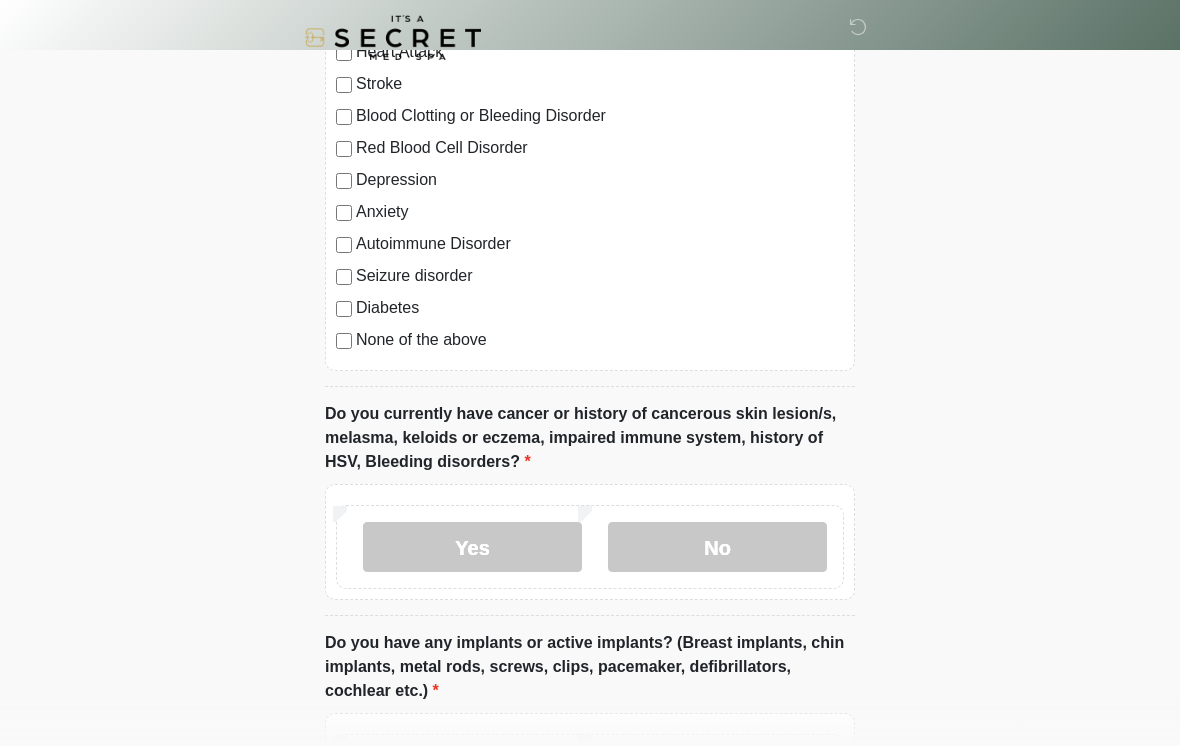 scroll, scrollTop: 1263, scrollLeft: 0, axis: vertical 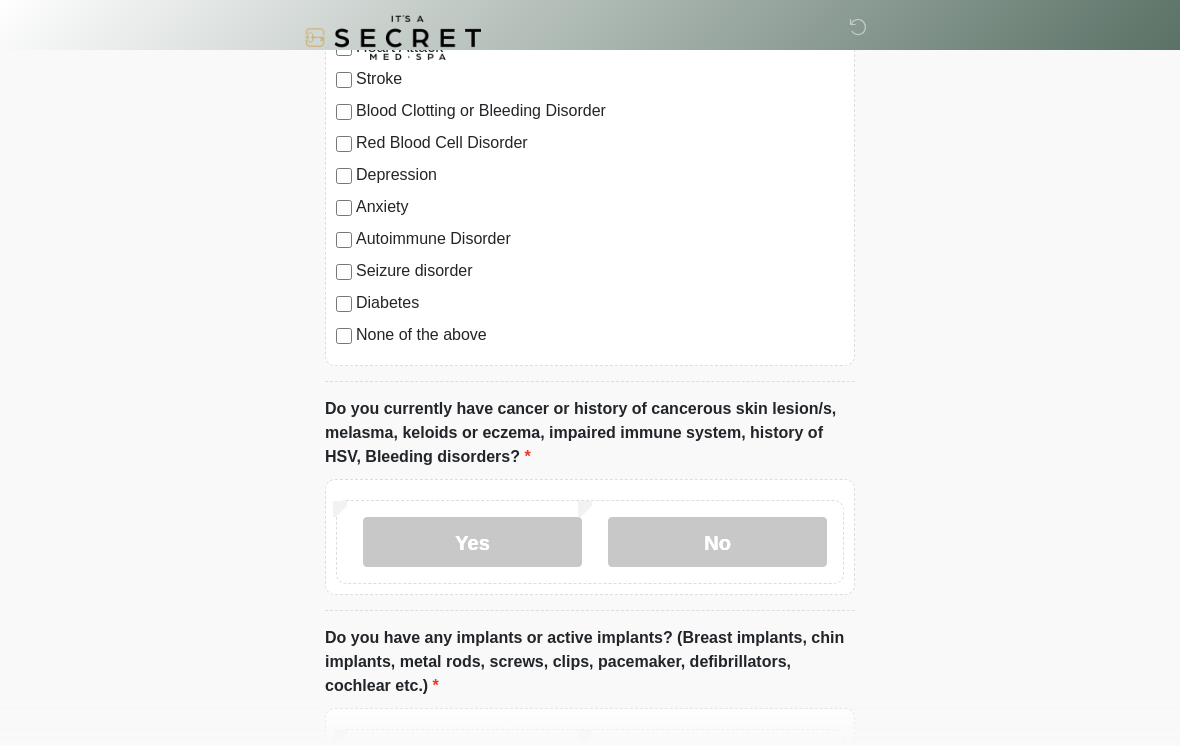 click on "No" at bounding box center [717, 542] 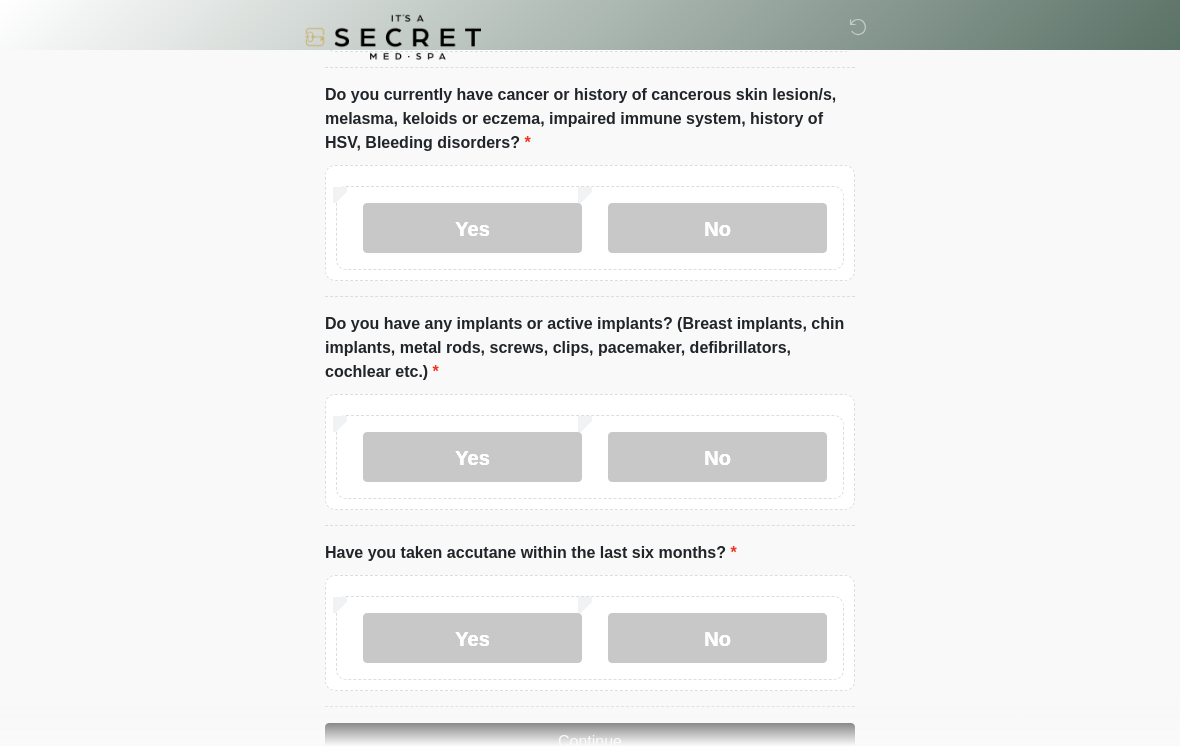 scroll, scrollTop: 1586, scrollLeft: 0, axis: vertical 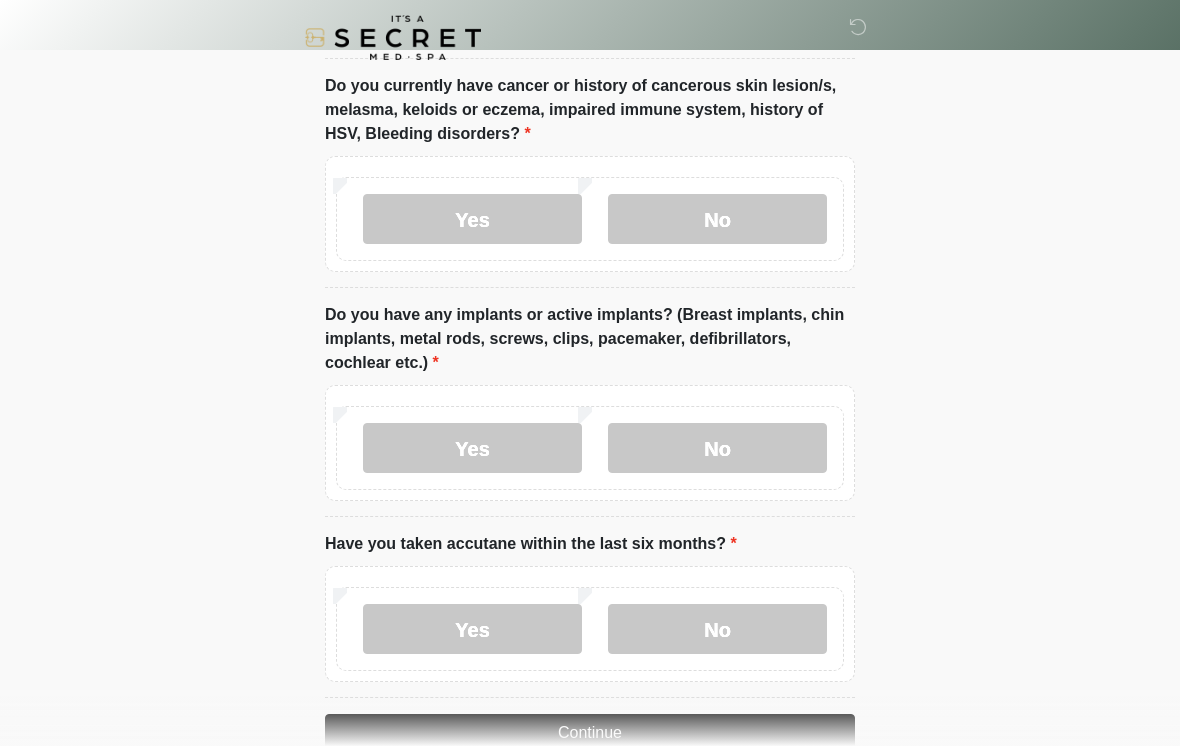 click on "No" at bounding box center (717, 448) 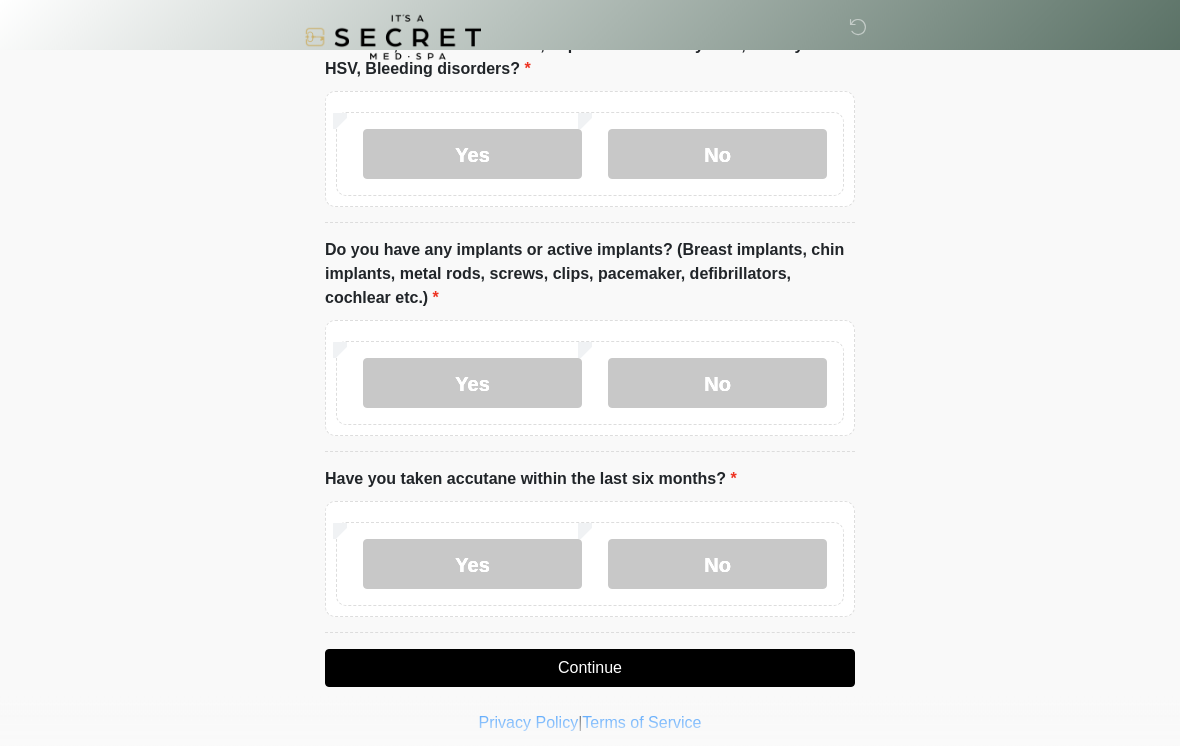 scroll, scrollTop: 1665, scrollLeft: 0, axis: vertical 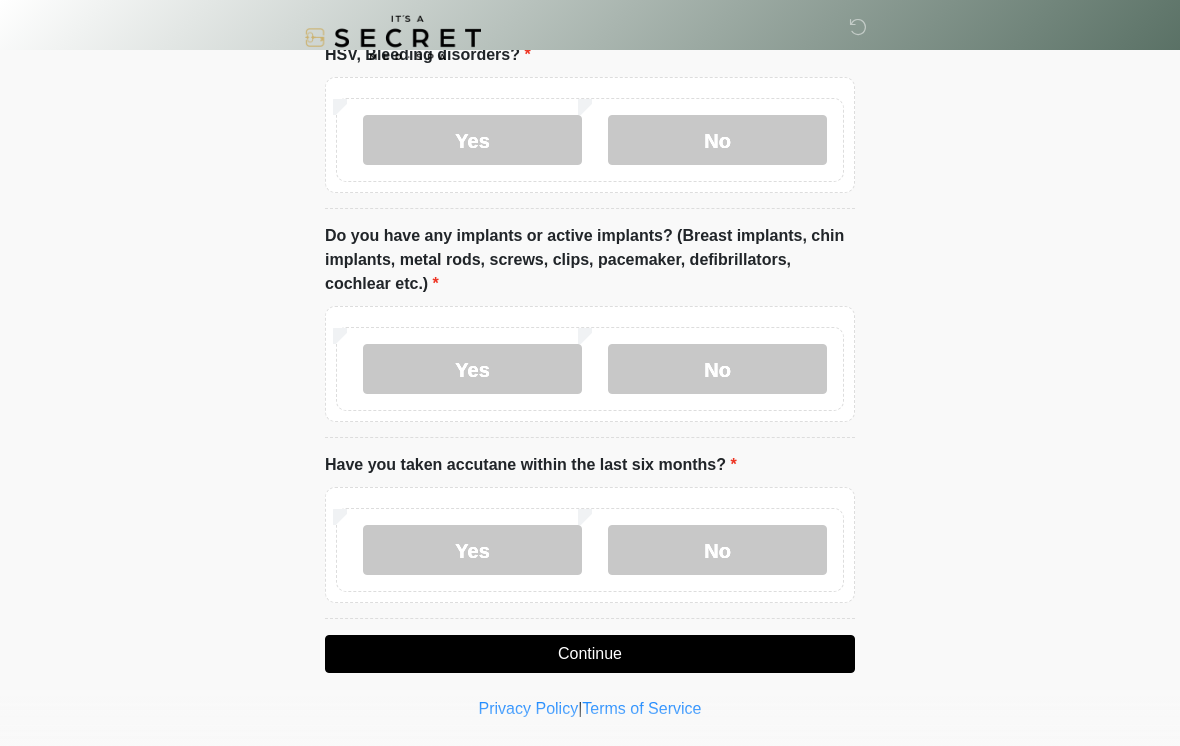 click on "No" at bounding box center (717, 550) 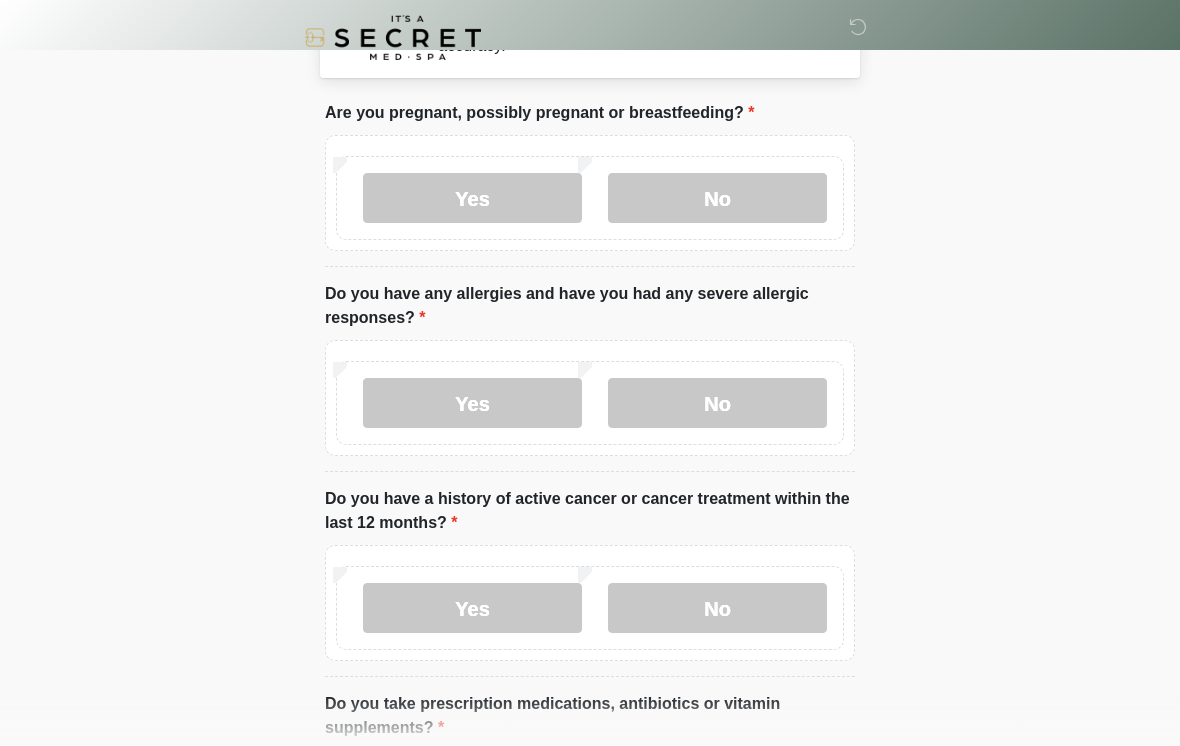 scroll, scrollTop: 0, scrollLeft: 0, axis: both 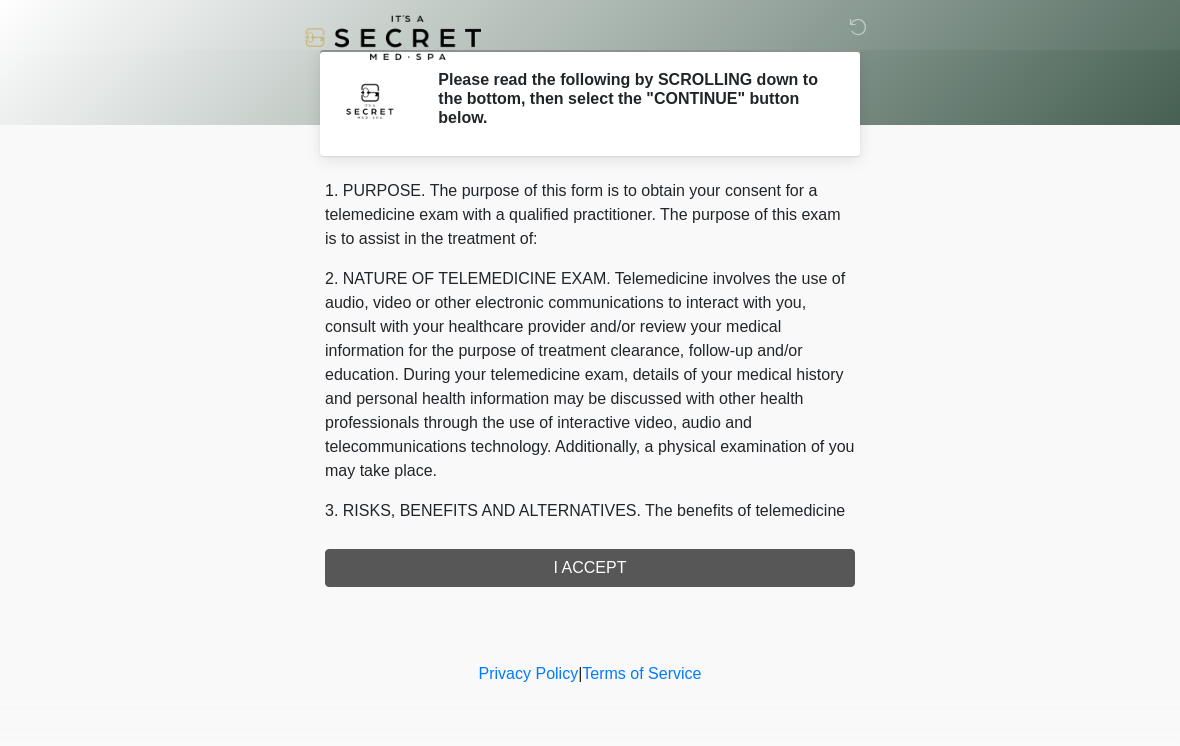 click on "1. PURPOSE. The purpose of this form is to obtain your consent for a telemedicine exam with a qualified practitioner. The purpose of this exam is to assist in the treatment of:  2. NATURE OF TELEMEDICINE EXAM. Telemedicine involves the use of audio, video or other electronic communications to interact with you, consult with your healthcare provider and/or review your medical information for the purpose of treatment clearance, follow-up and/or education. During your telemedicine exam, details of your medical history and personal health information may be discussed with other health professionals through the use of interactive video, audio and telecommunications technology. Additionally, a physical examination of you may take place. 4. HEALTHCARE INSTITUTION. It's A Secret Med Spa has medical and non-medical technical personnel who may participate in the telemedicine exam to aid in the audio/video link with the qualified practitioner.
I ACCEPT" at bounding box center (590, 383) 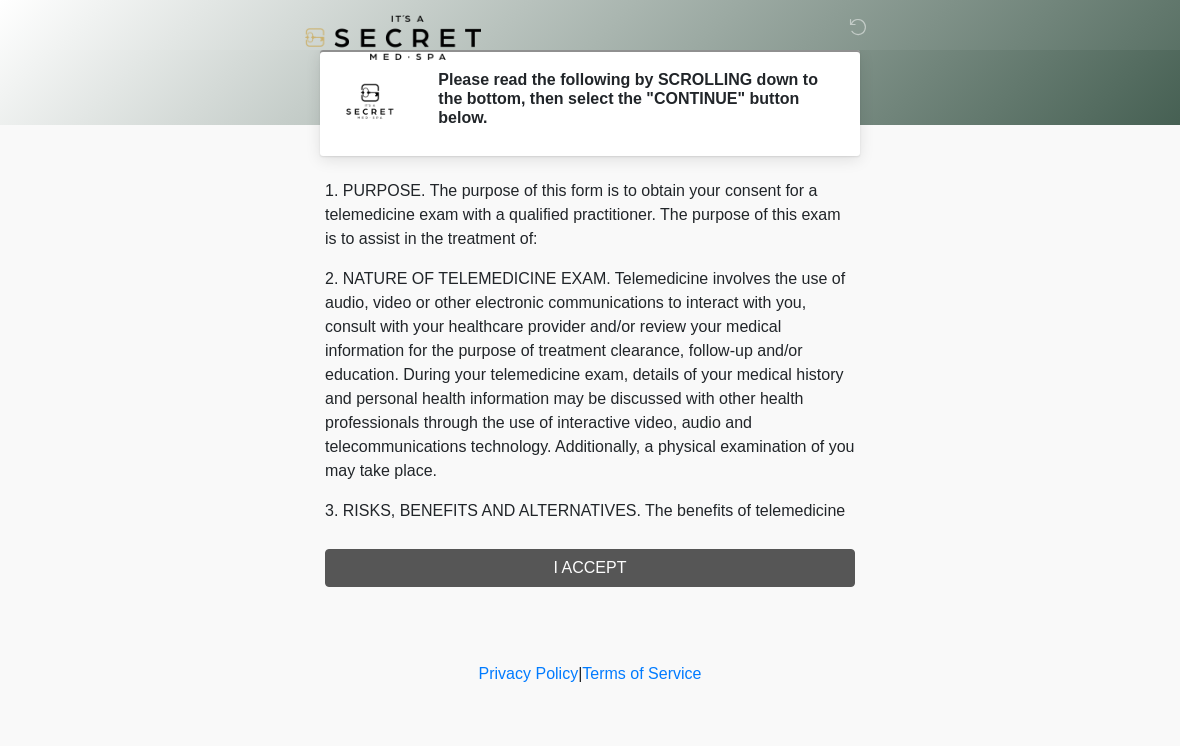 click on "1. PURPOSE. The purpose of this form is to obtain your consent for a telemedicine exam with a qualified practitioner. The purpose of this exam is to assist in the treatment of:  2. NATURE OF TELEMEDICINE EXAM. Telemedicine involves the use of audio, video or other electronic communications to interact with you, consult with your healthcare provider and/or review your medical information for the purpose of treatment clearance, follow-up and/or education. During your telemedicine exam, details of your medical history and personal health information may be discussed with other health professionals through the use of interactive video, audio and telecommunications technology. Additionally, a physical examination of you may take place. 4. HEALTHCARE INSTITUTION. It's A Secret Med Spa has medical and non-medical technical personnel who may participate in the telemedicine exam to aid in the audio/video link with the qualified practitioner.
I ACCEPT" at bounding box center (590, 383) 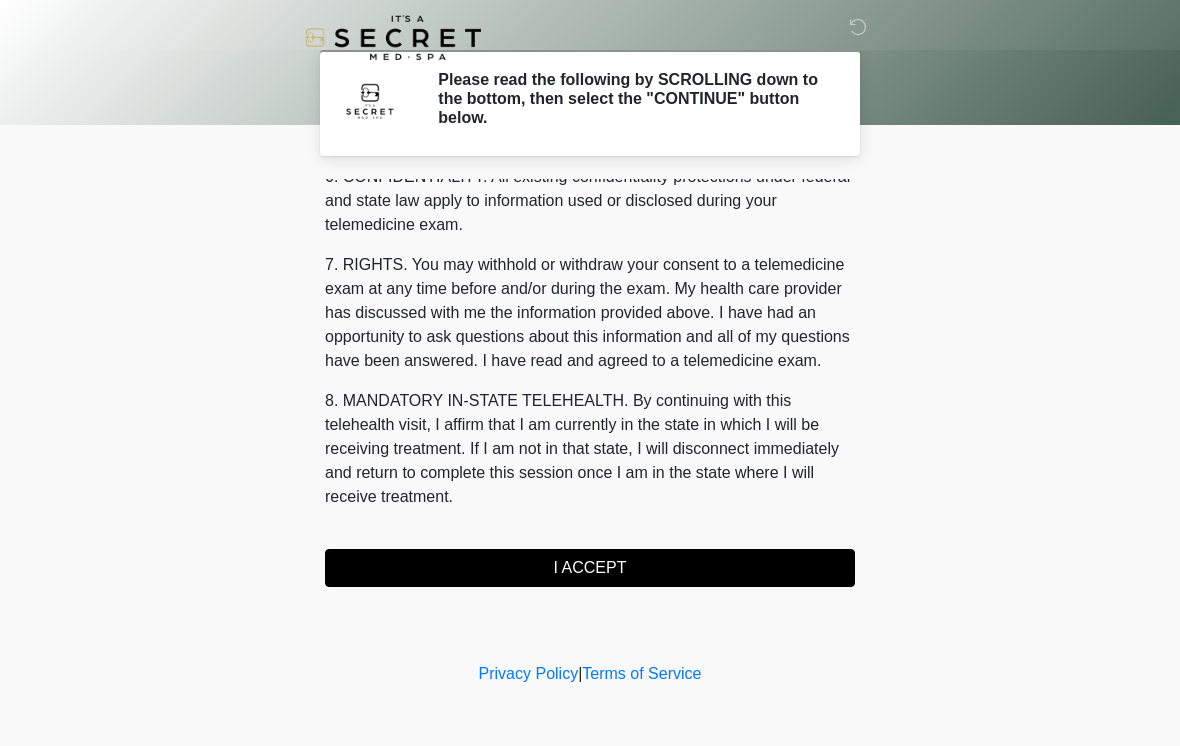 scroll, scrollTop: 814, scrollLeft: 0, axis: vertical 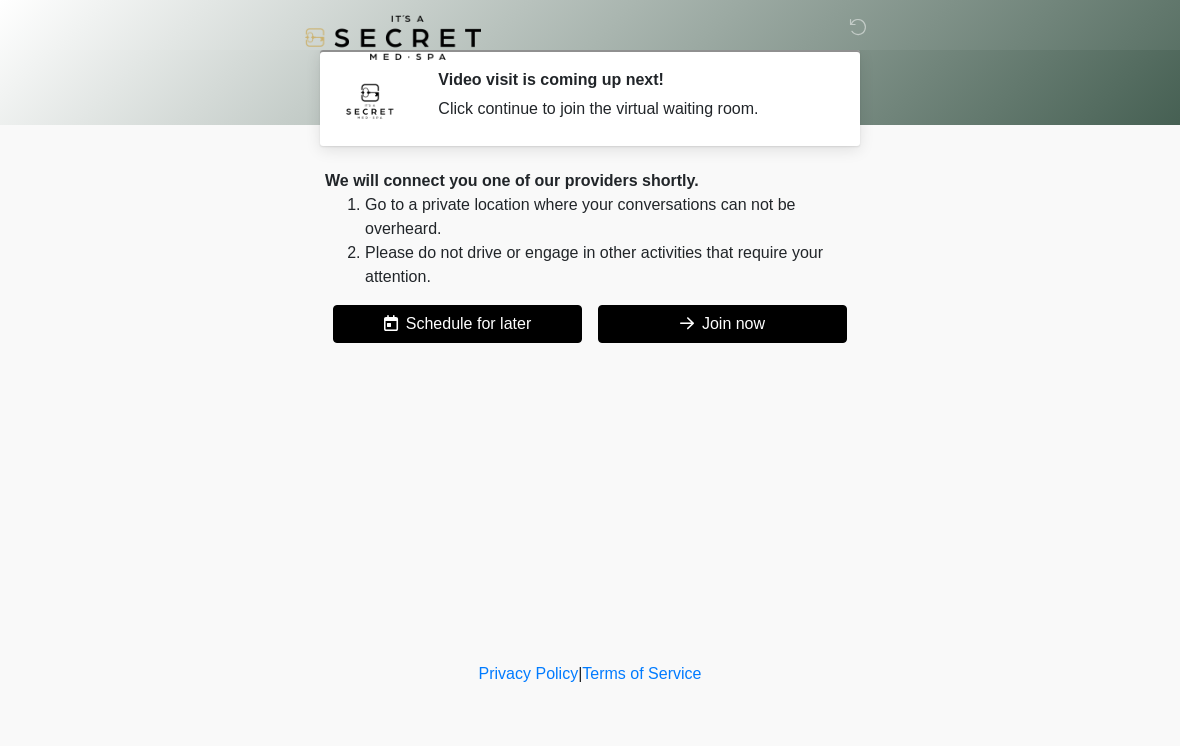 click on "Join now" at bounding box center [722, 324] 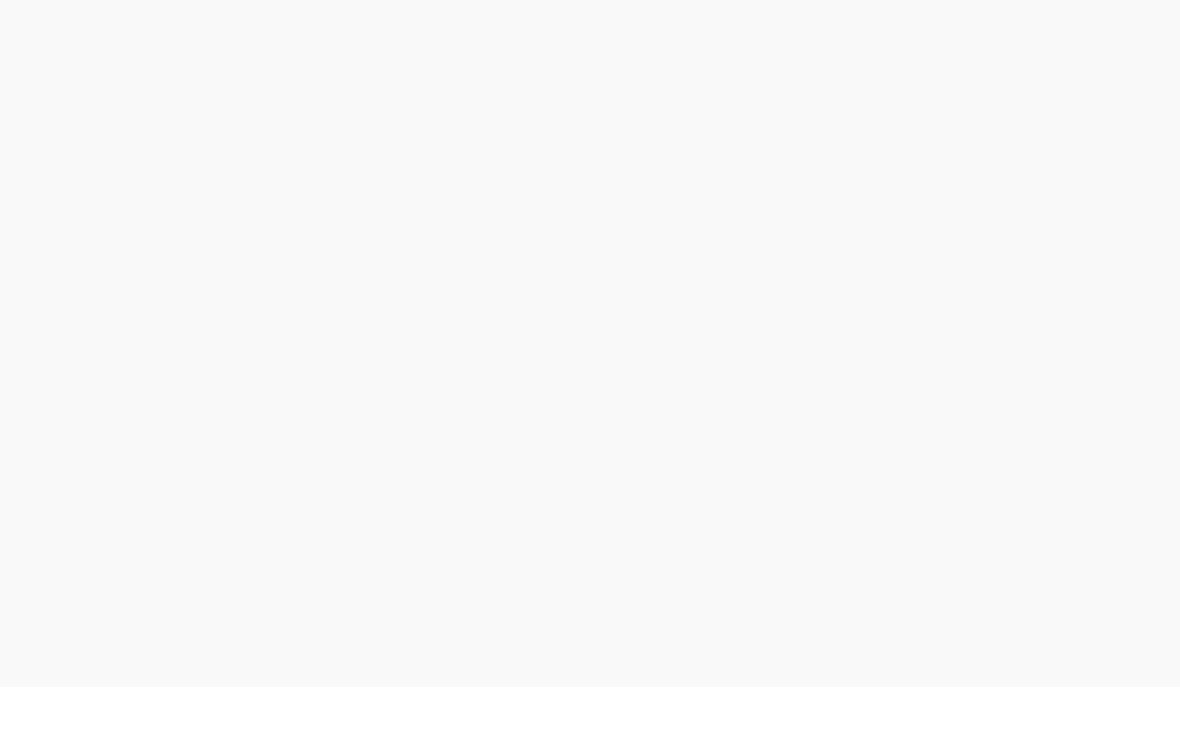 scroll, scrollTop: 6, scrollLeft: 0, axis: vertical 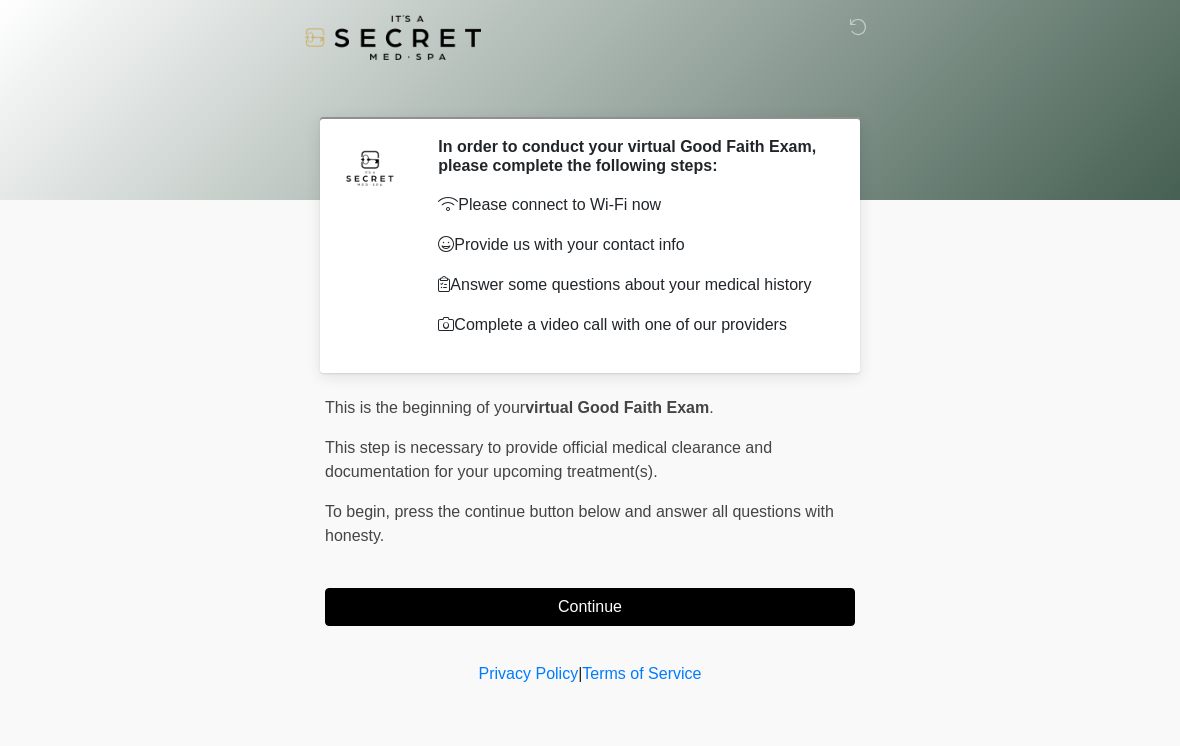 click on "Continue" at bounding box center [590, 607] 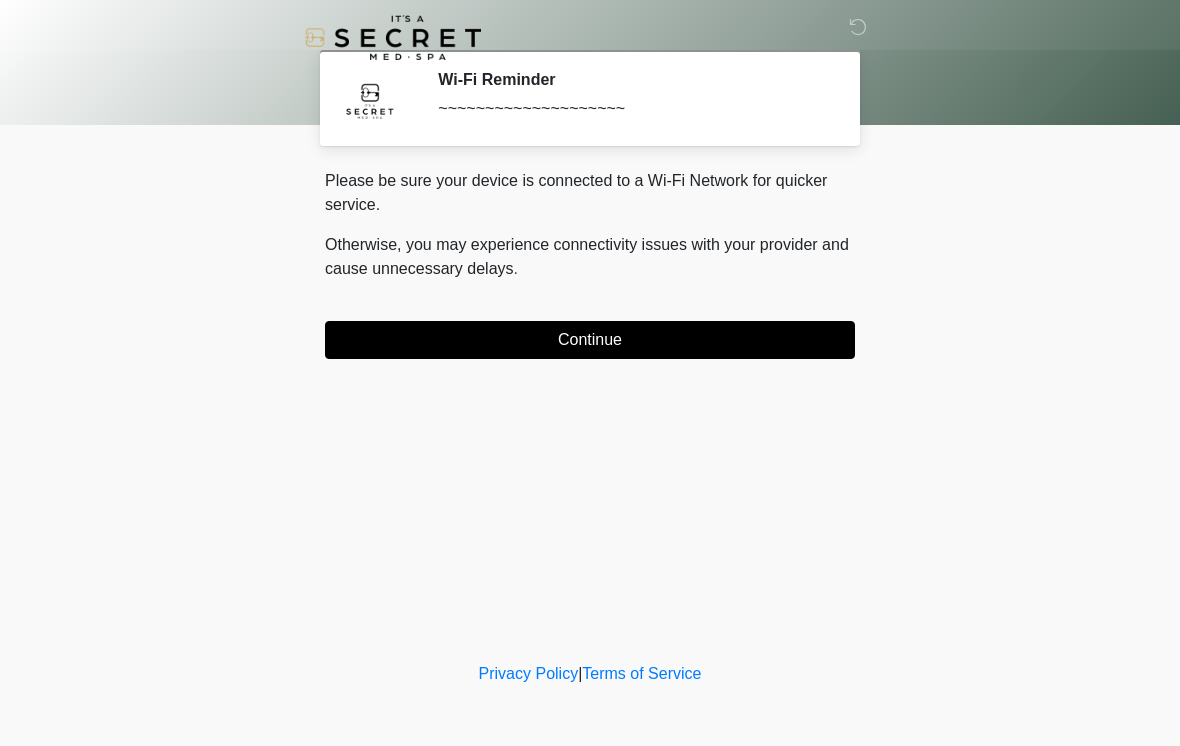 click on "Continue" at bounding box center (590, 340) 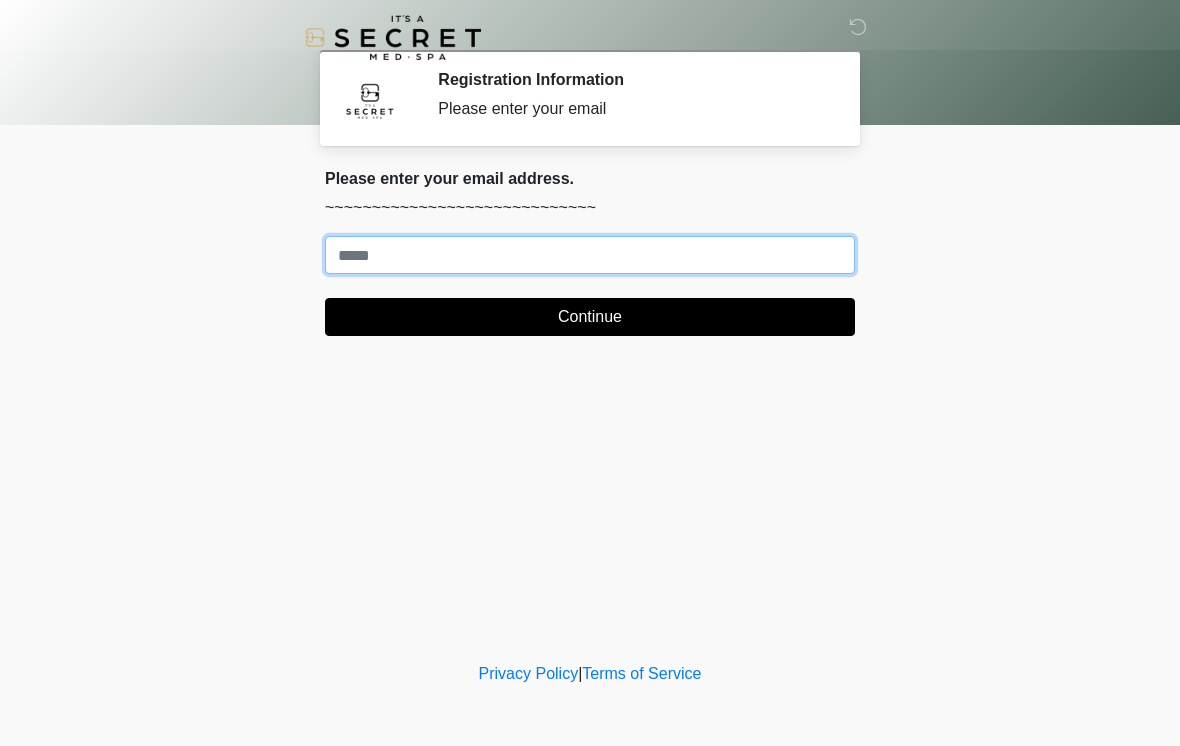 click on "Where should we email your treatment plan?" at bounding box center (590, 255) 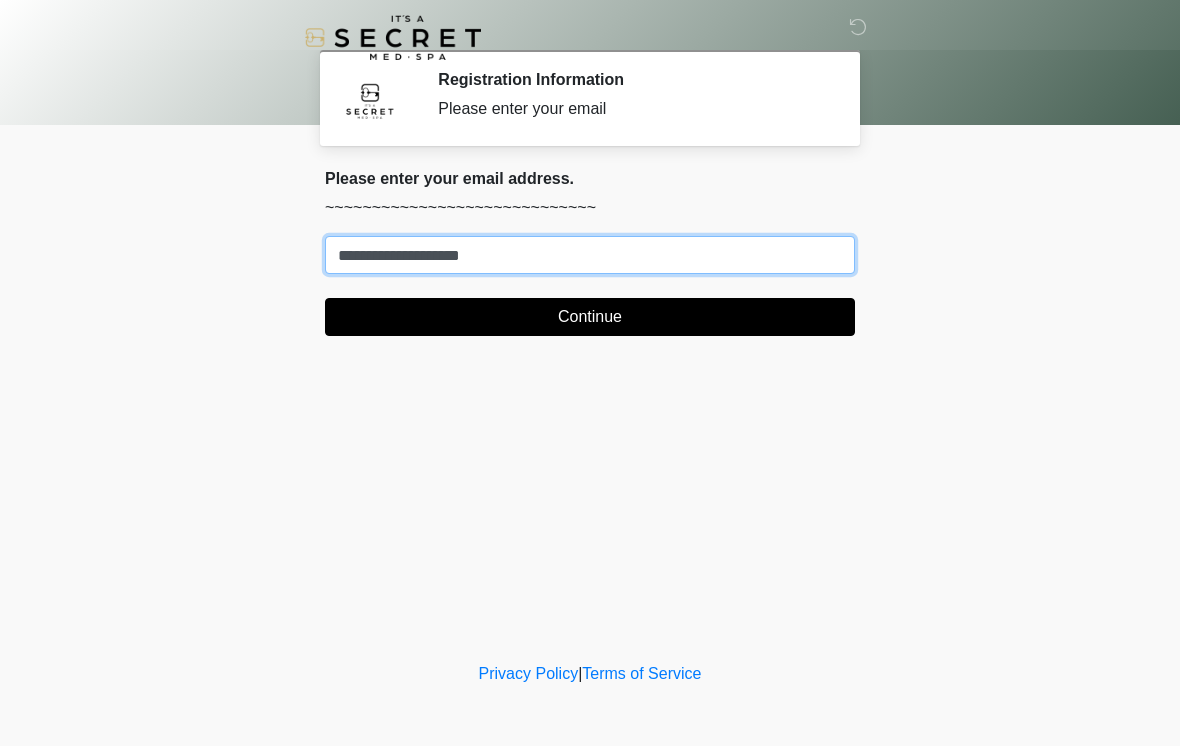 type on "**********" 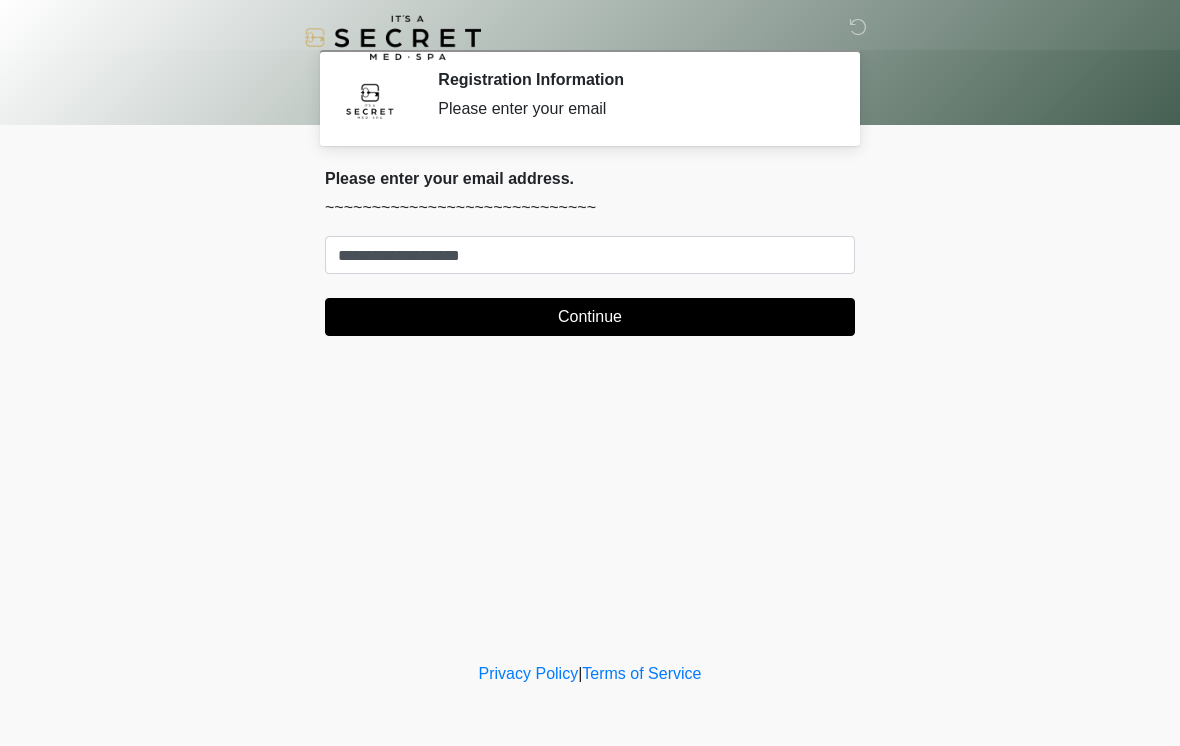 click on "Continue" at bounding box center (590, 317) 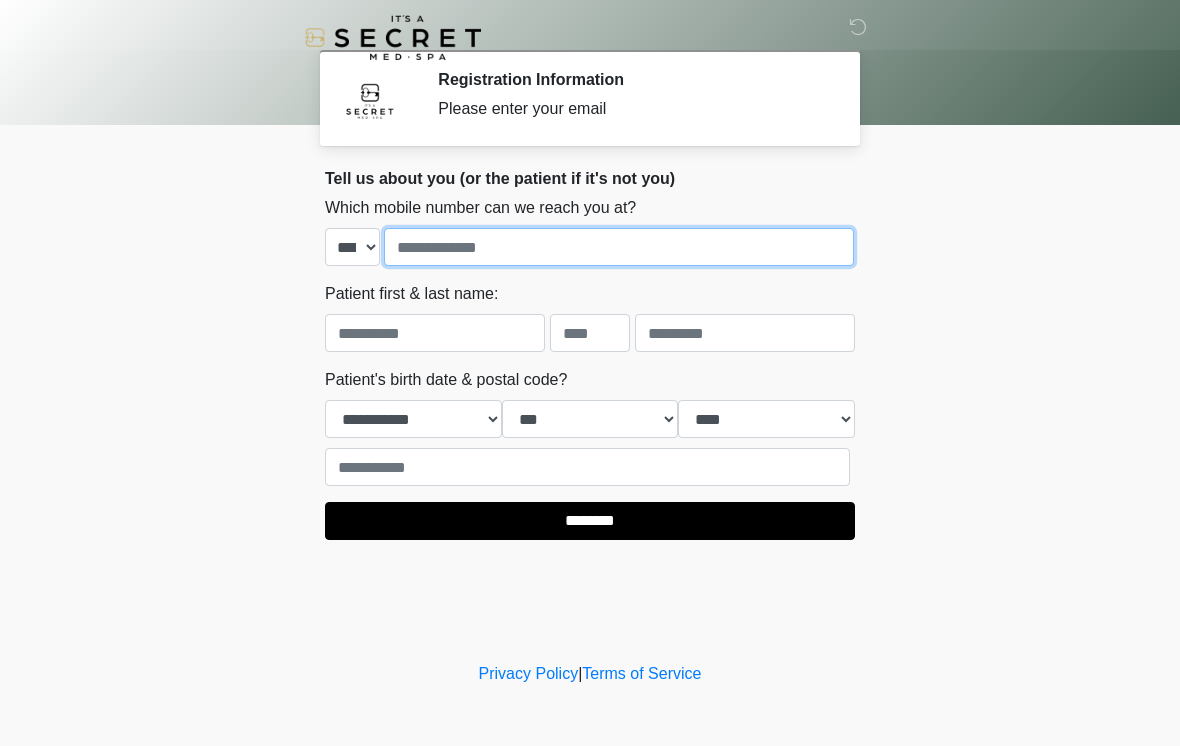 click at bounding box center [619, 247] 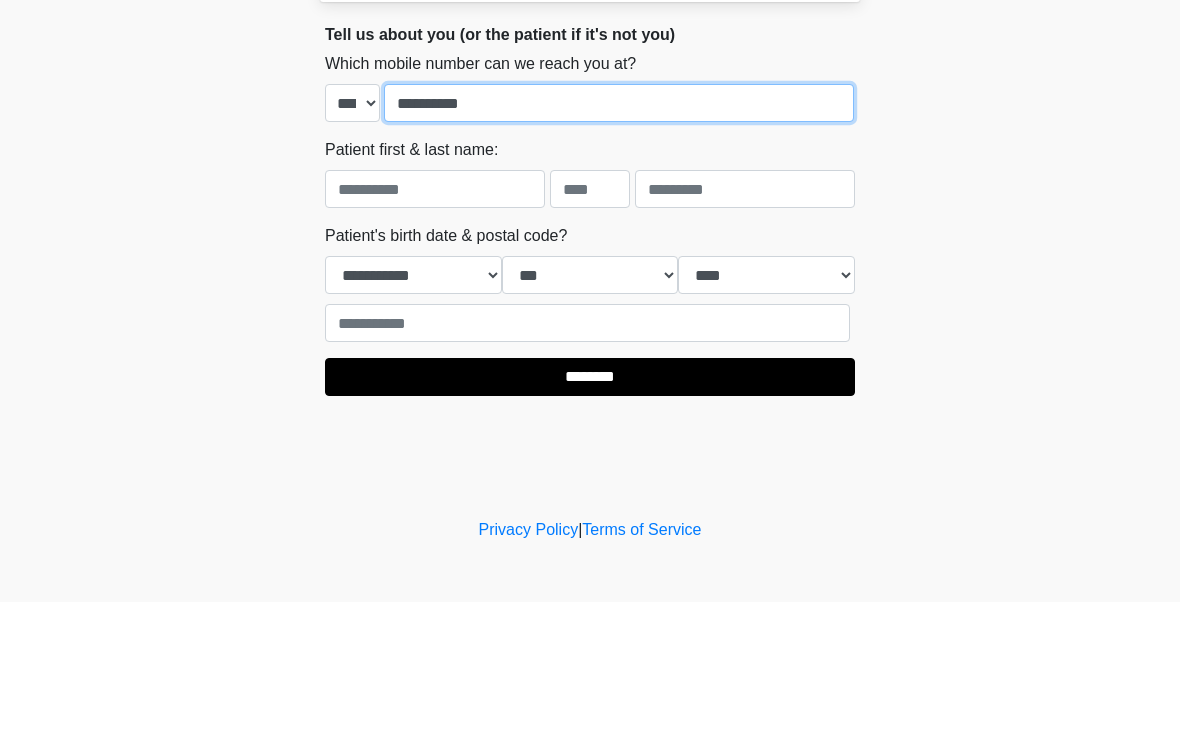 type on "**********" 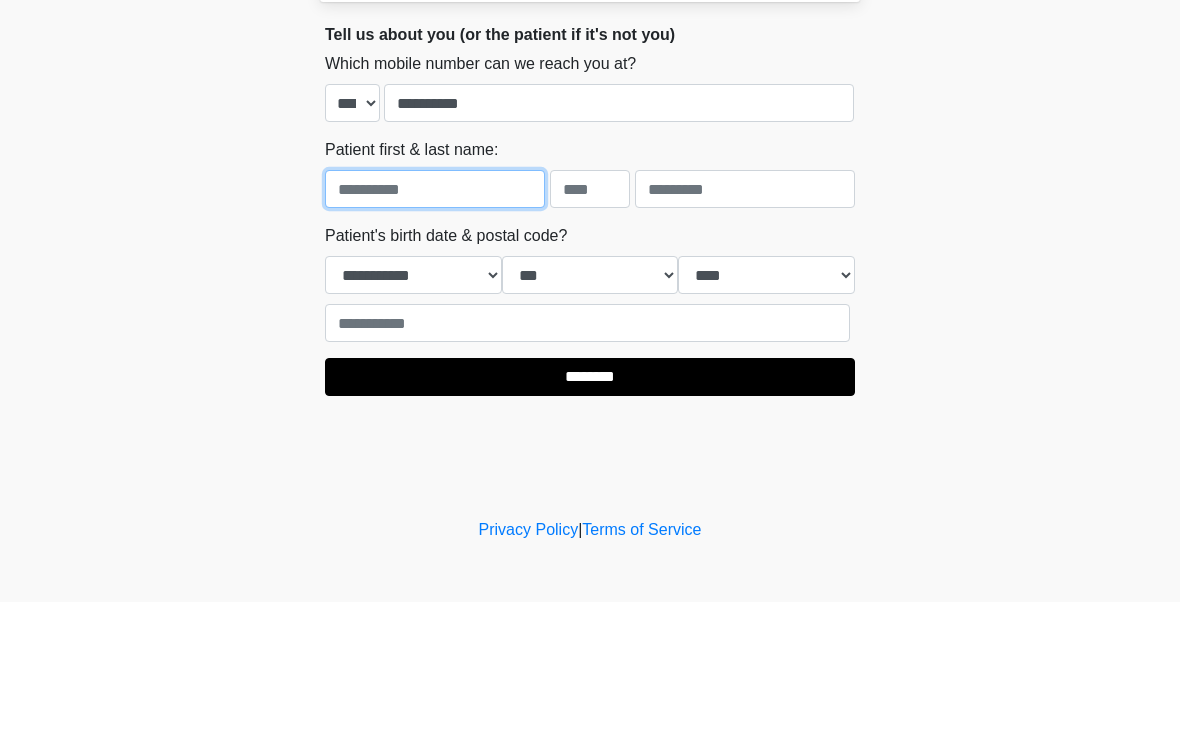 click at bounding box center (435, 333) 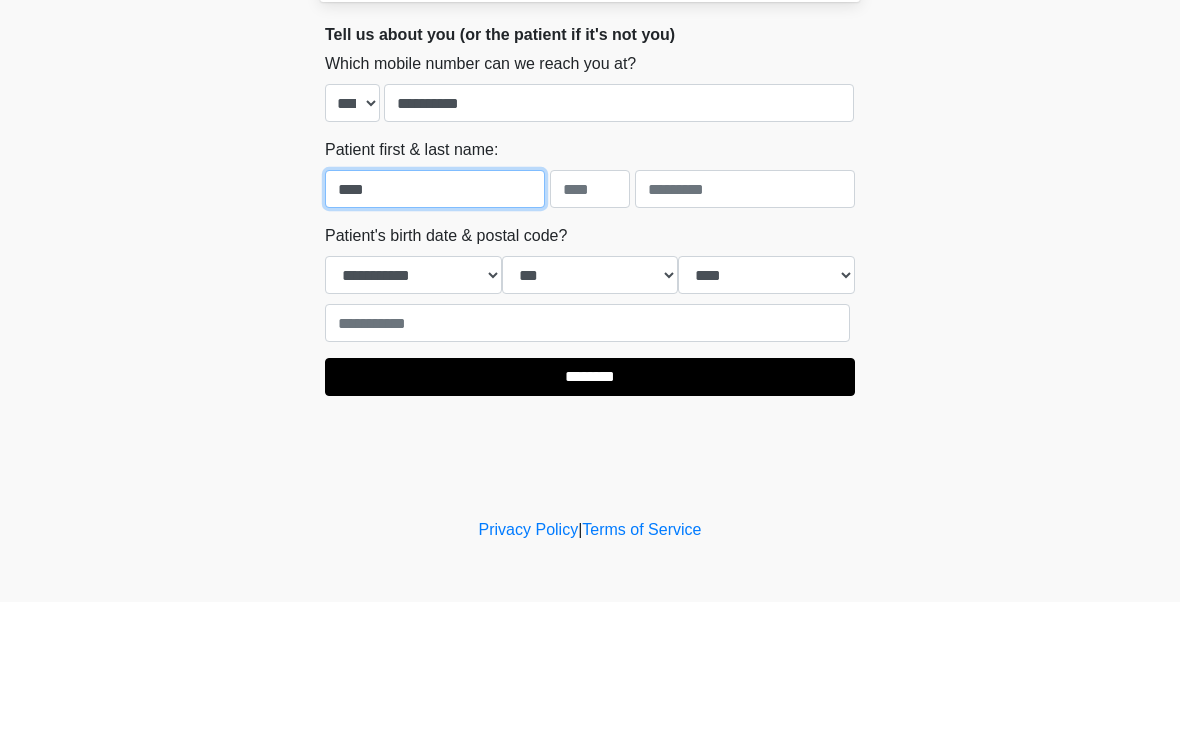 type on "****" 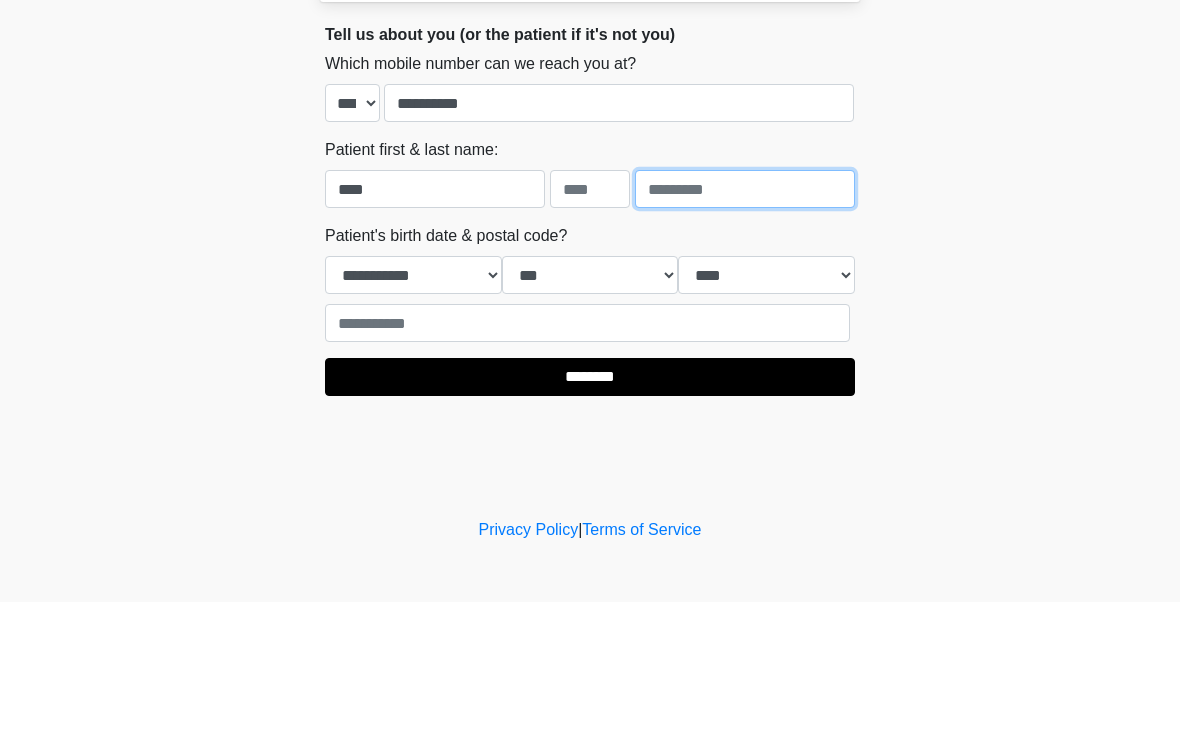 click at bounding box center [745, 333] 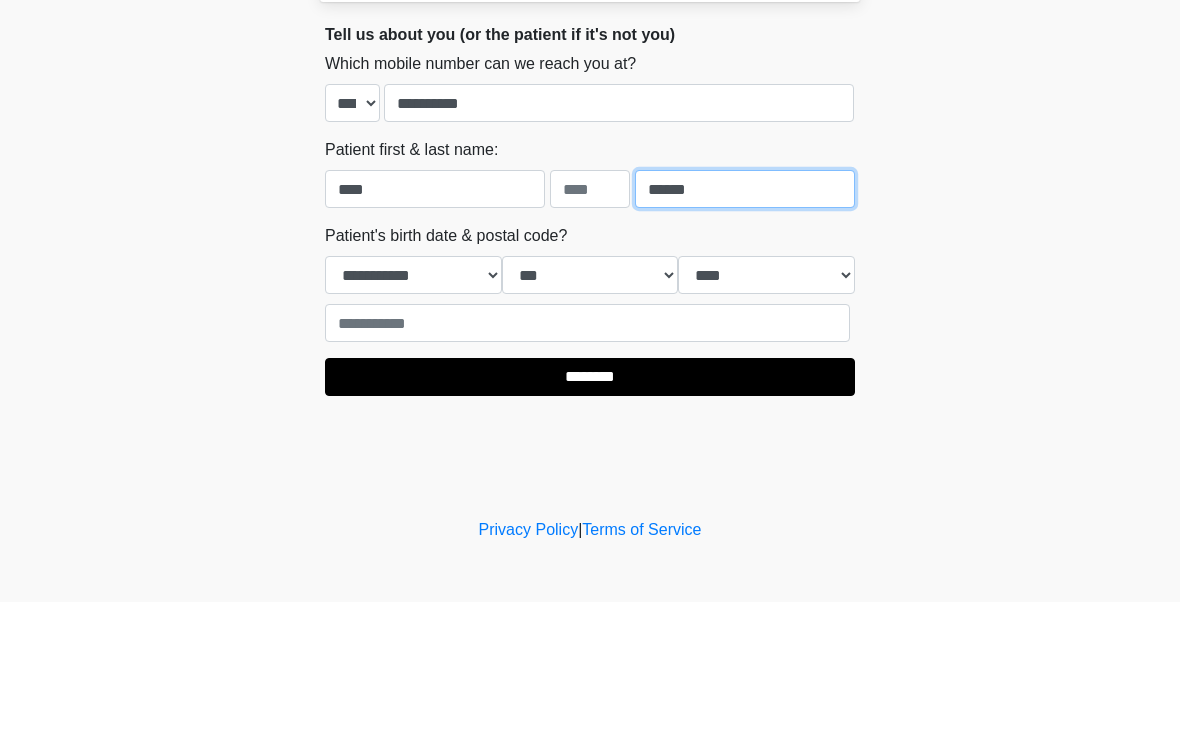 type on "******" 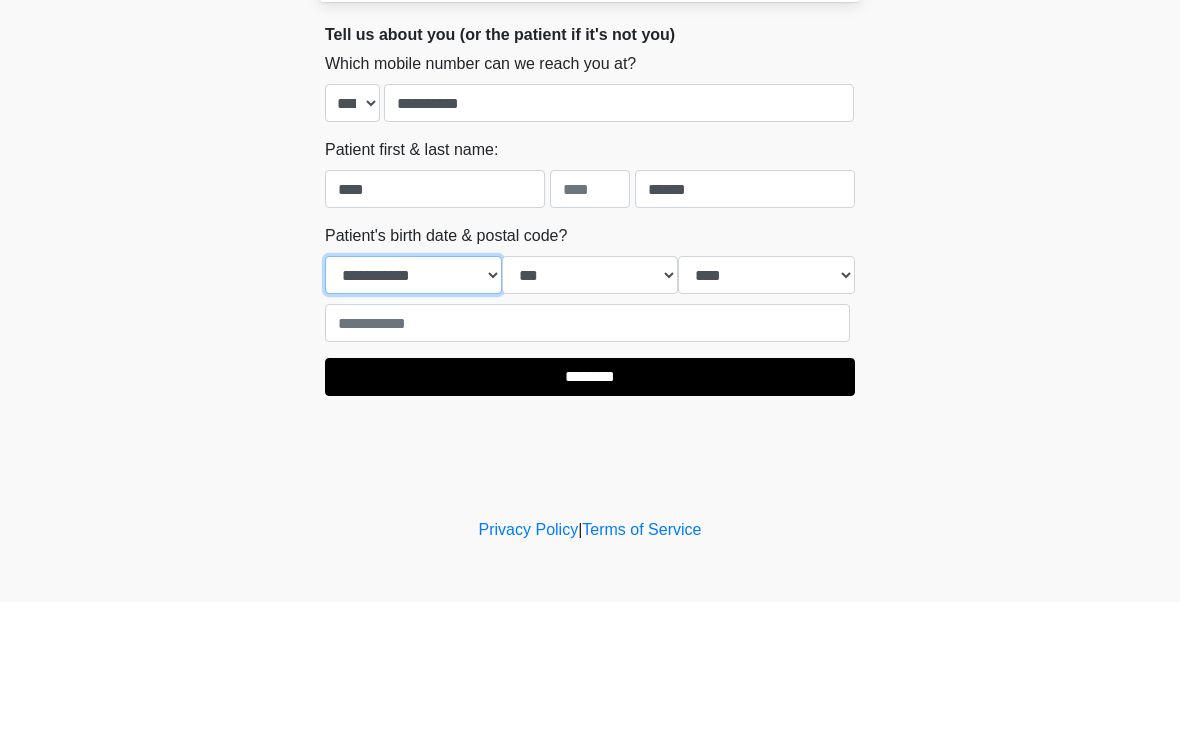 click on "**********" at bounding box center [413, 419] 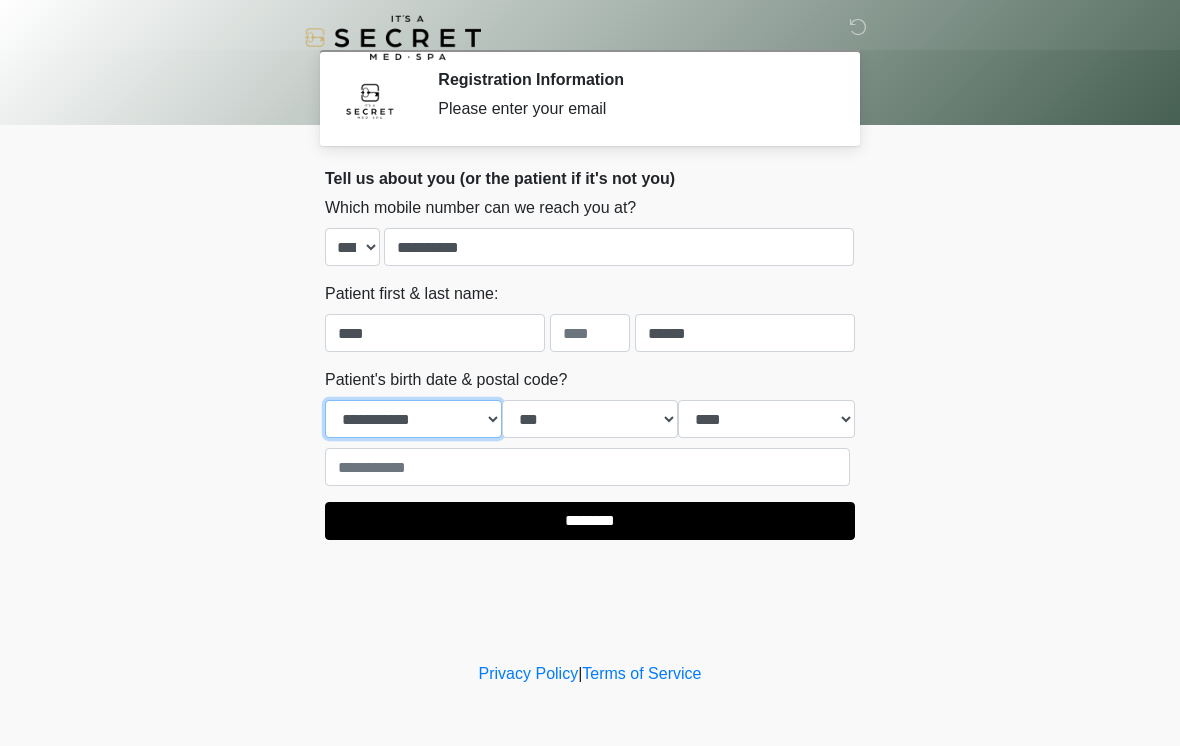 select on "*" 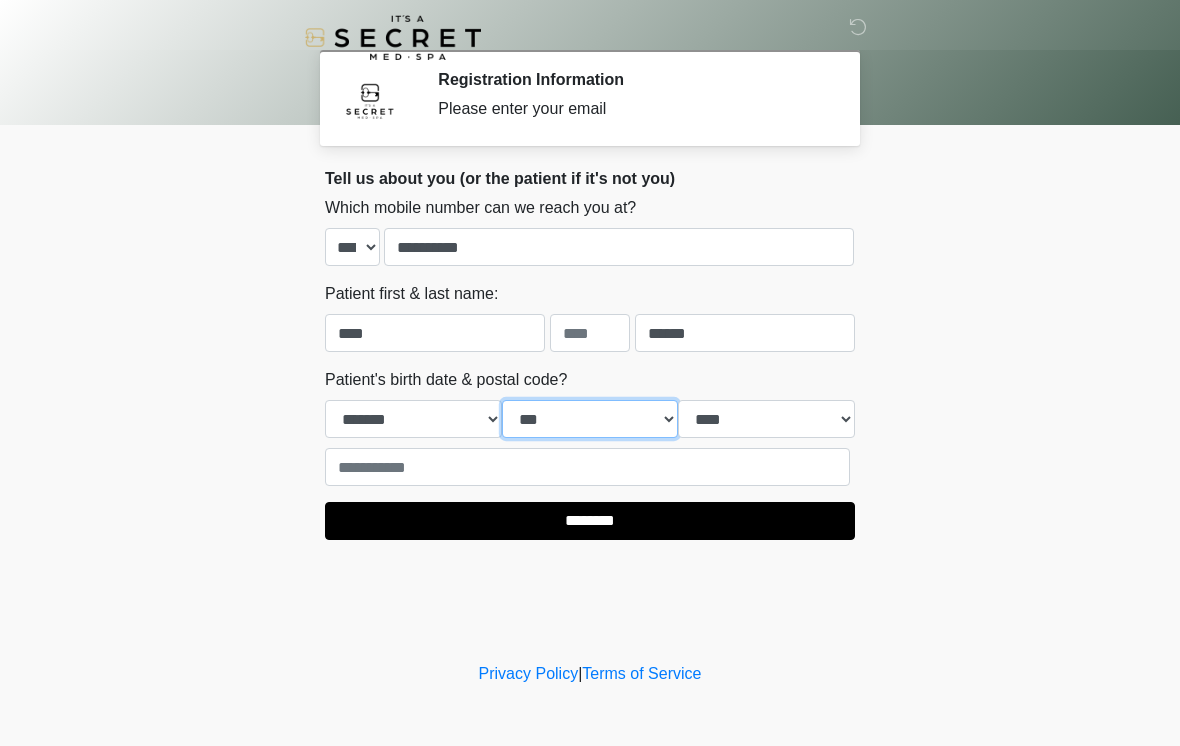 click on "***
*
*
*
*
*
*
*
*
*
**
**
**
**
**
**
**
**
**
**
**
**
**
**
**
**
**
**
**
**
**
**" at bounding box center (590, 419) 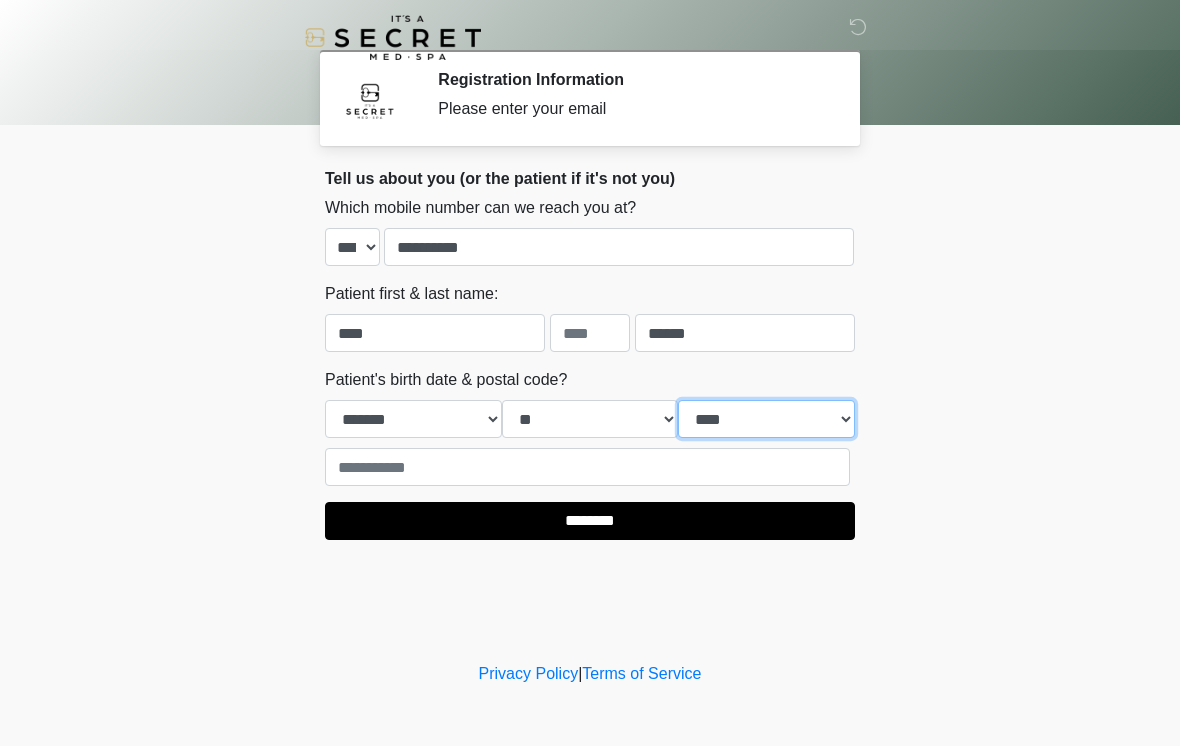 click on "****
****
****
****
****
****
****
****
****
****
****
****
****
****
****
****
****
****
****
****
****
****
****
****
****
****
****
****
****
****
****
****
****
****
****
****
****
****
****
****
****
****
****
****
****
****
****
****
****
****
****
****
****
****
****
****
****
****
****
****
****
****
****
****
****
****
****
****
****
****
****
****
****
****
****
****
****
****
****
****
****
****
****
****
****
****
****
****
****
****
****
****
****
****
****
****
****
****
****
****
****
****" at bounding box center [766, 419] 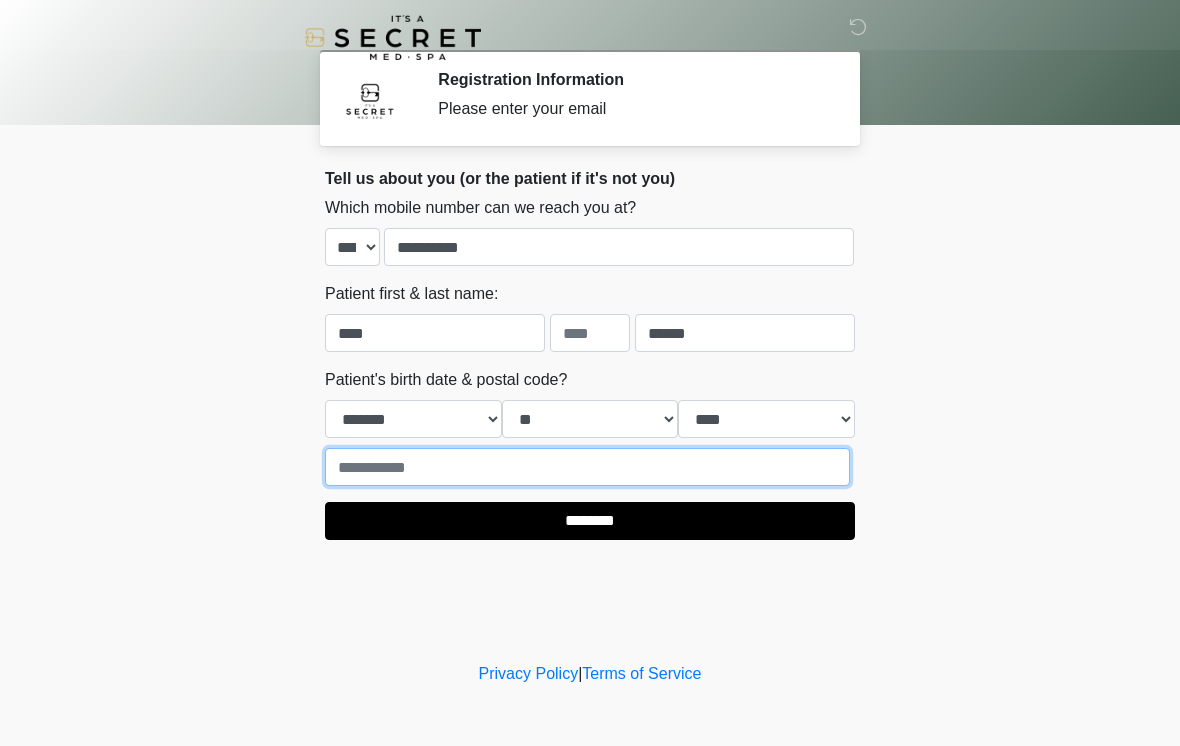 click at bounding box center (587, 467) 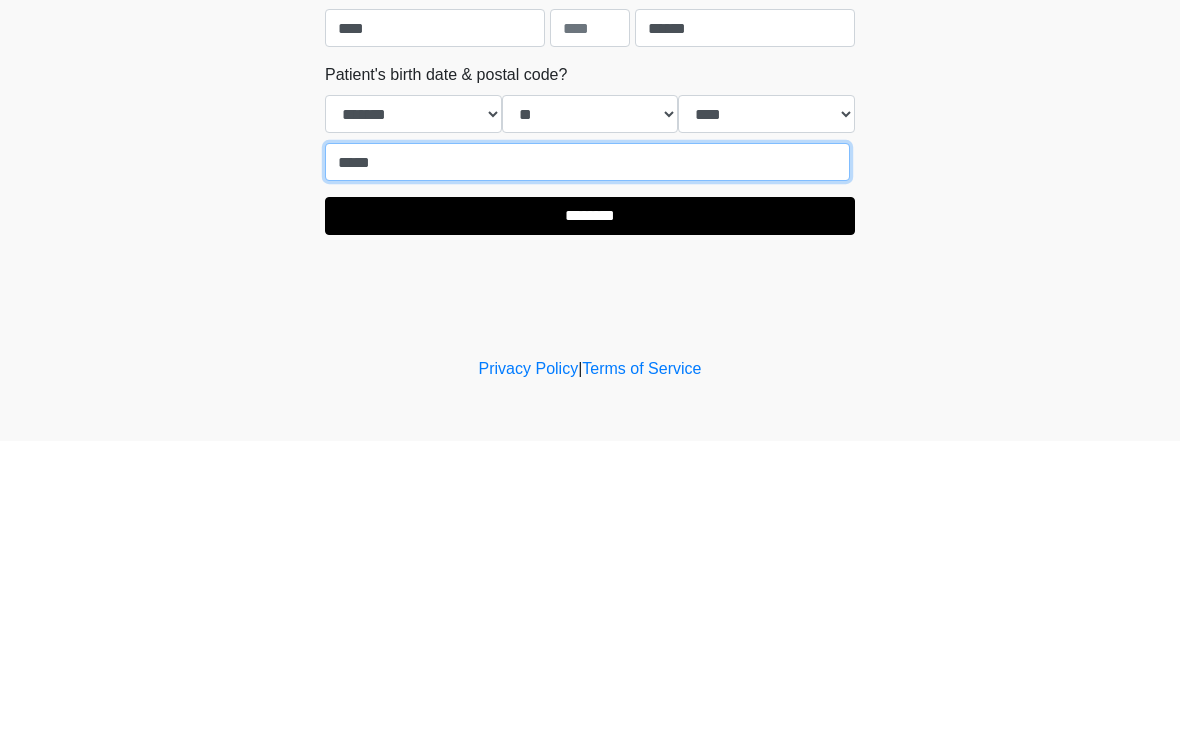 type on "*****" 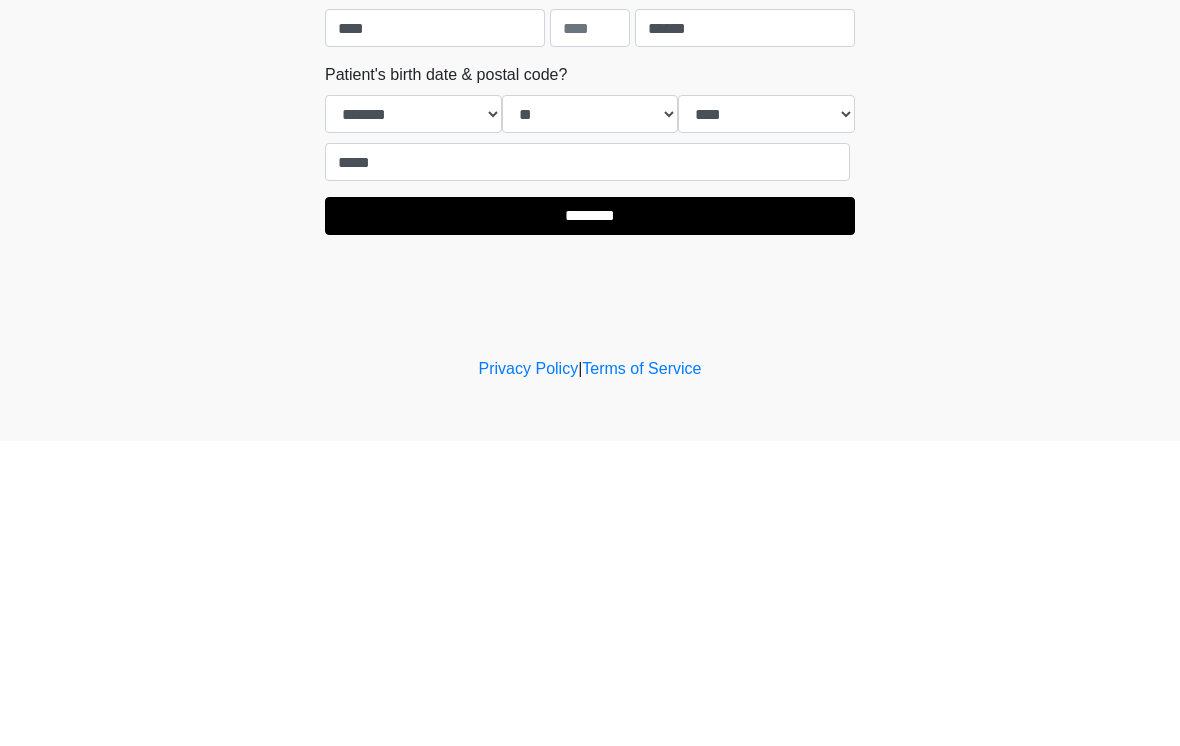 click on "********" at bounding box center (590, 521) 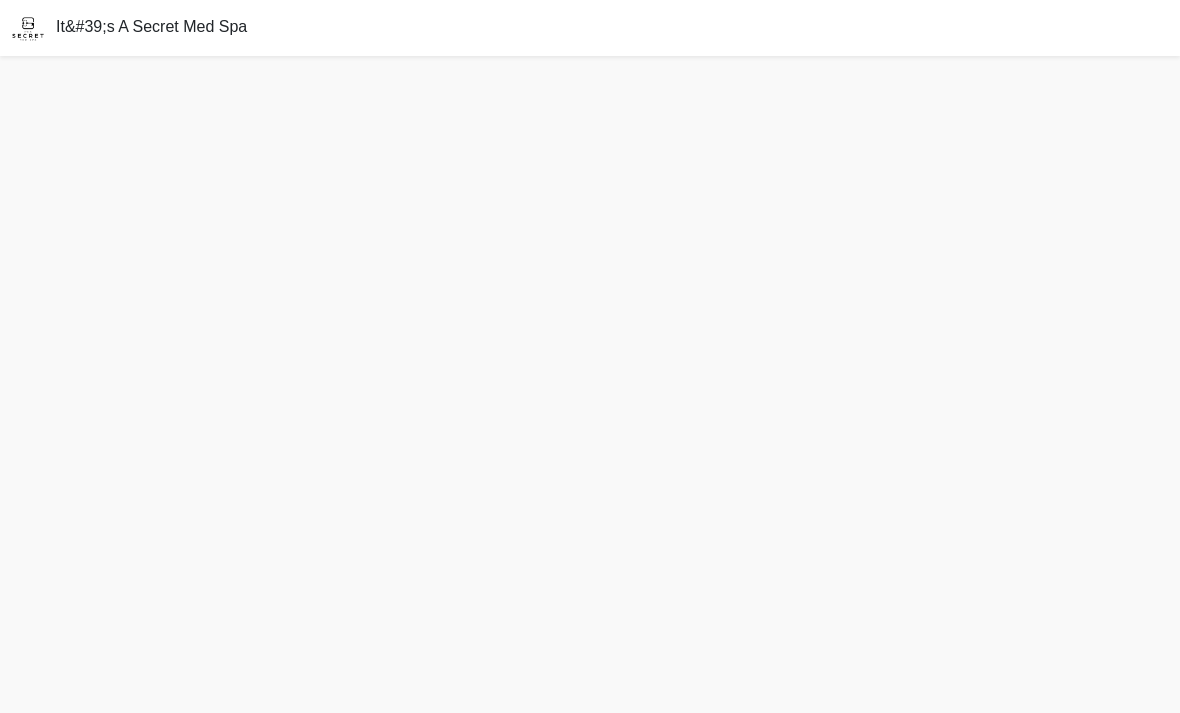 scroll, scrollTop: 35, scrollLeft: 0, axis: vertical 